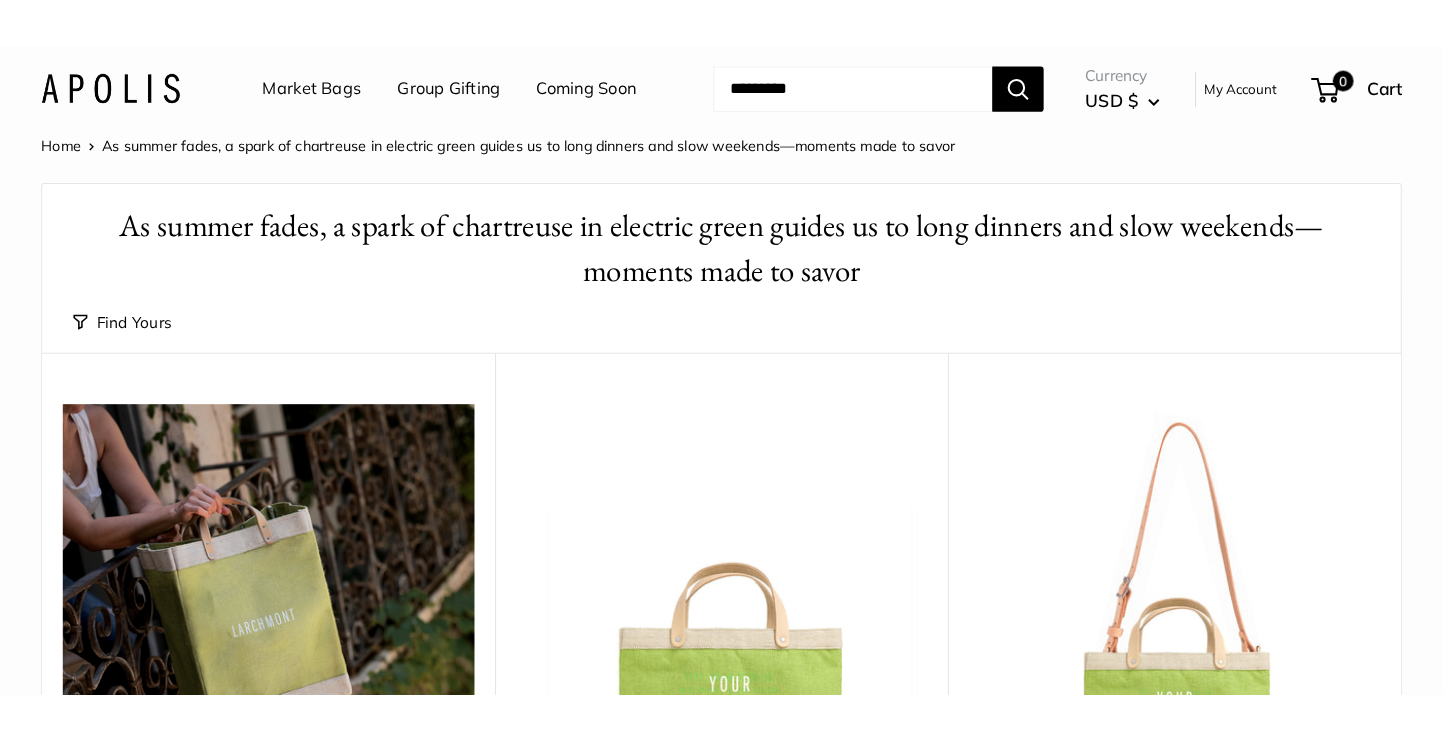scroll, scrollTop: 0, scrollLeft: 0, axis: both 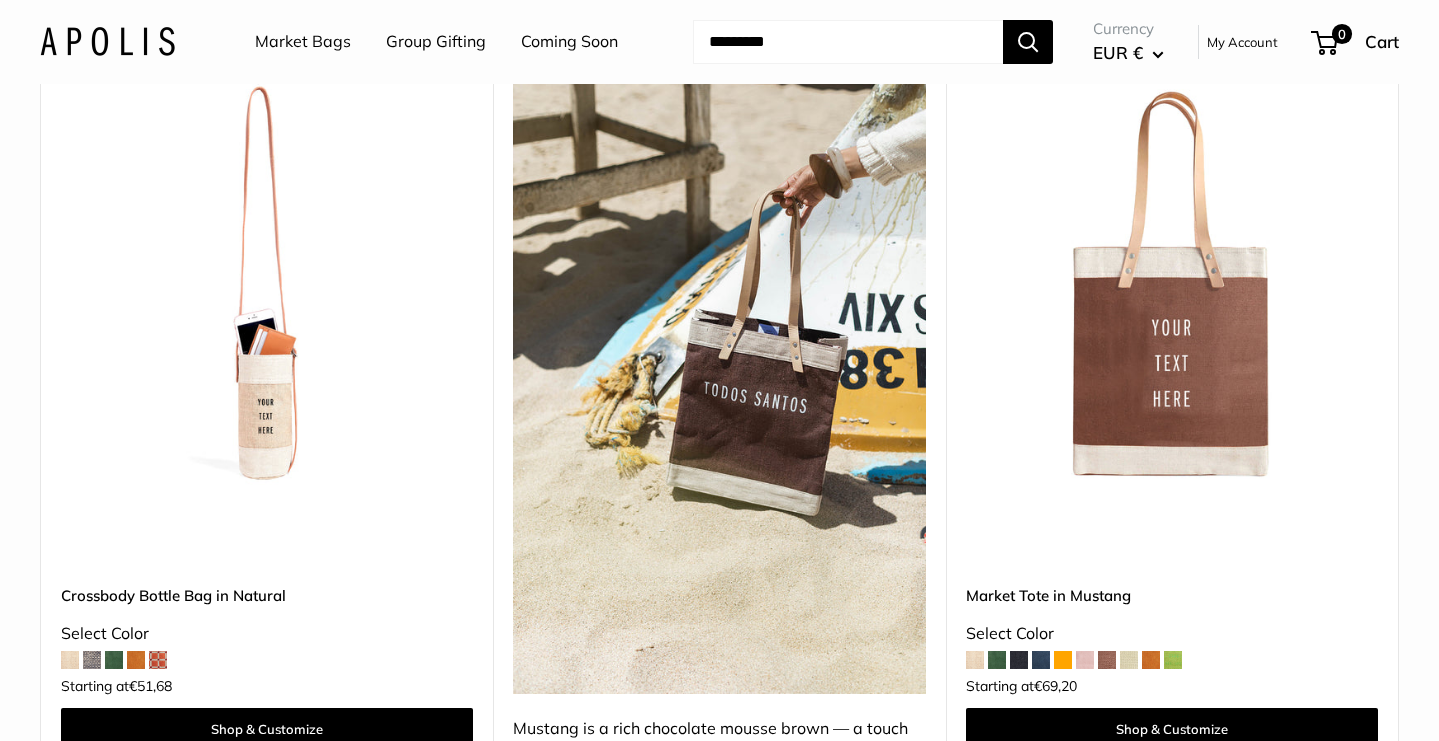 click at bounding box center (0, 0) 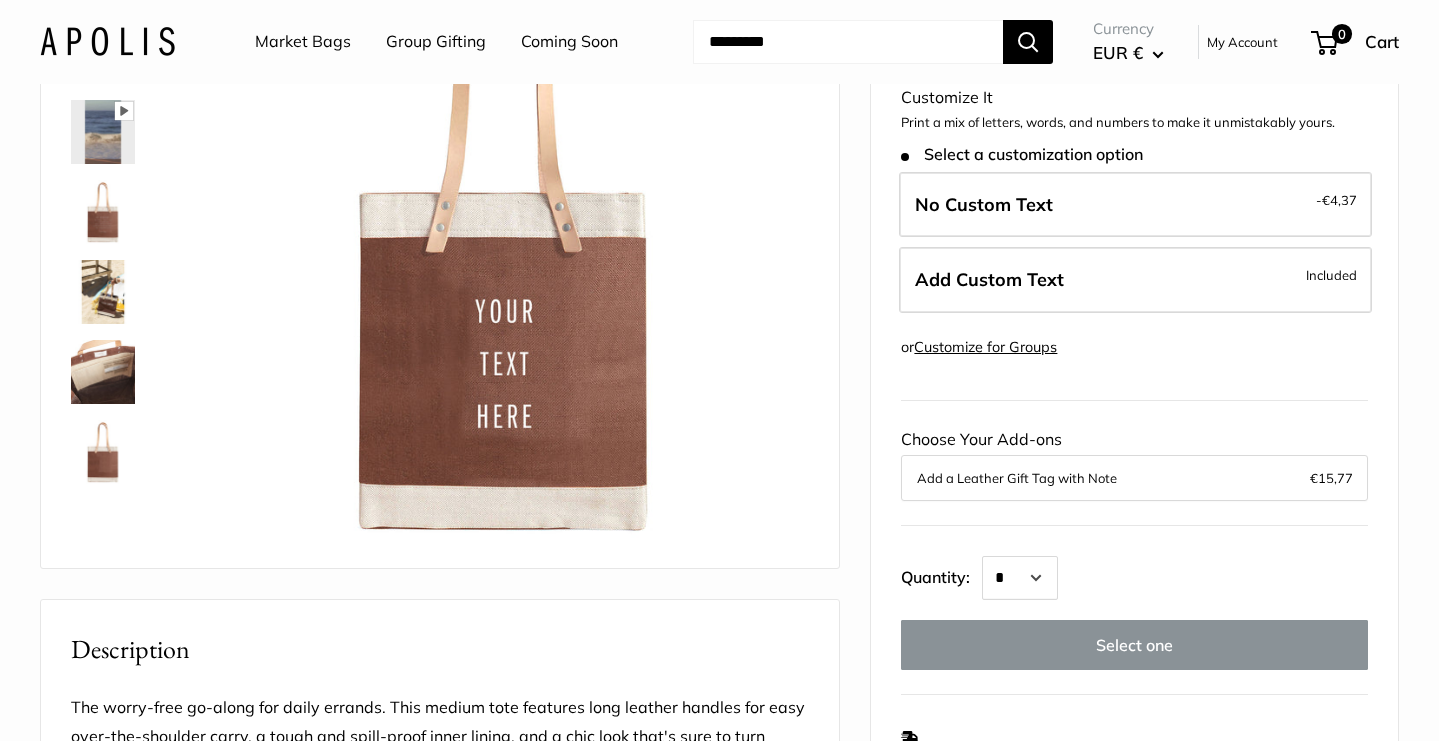 scroll, scrollTop: 169, scrollLeft: 0, axis: vertical 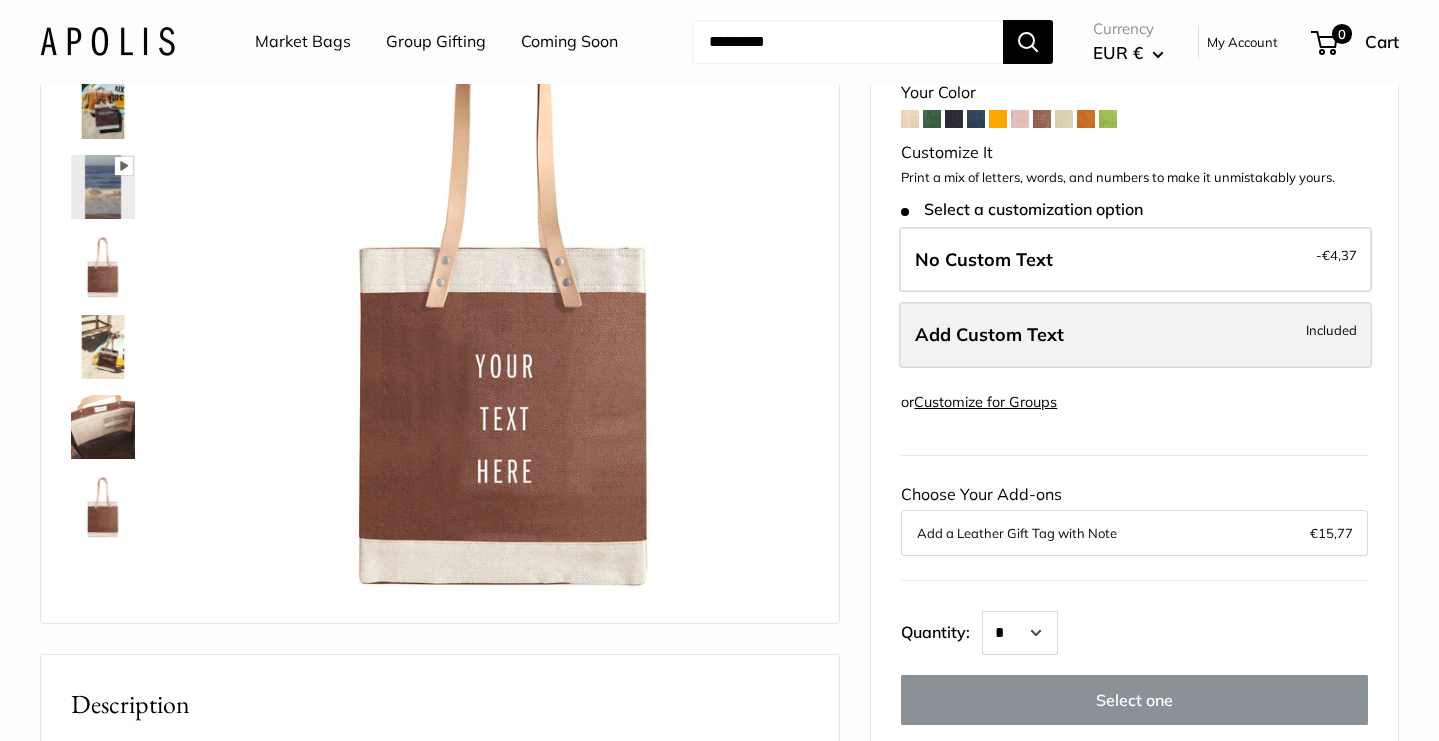 click on "Add Custom Text" at bounding box center (989, 334) 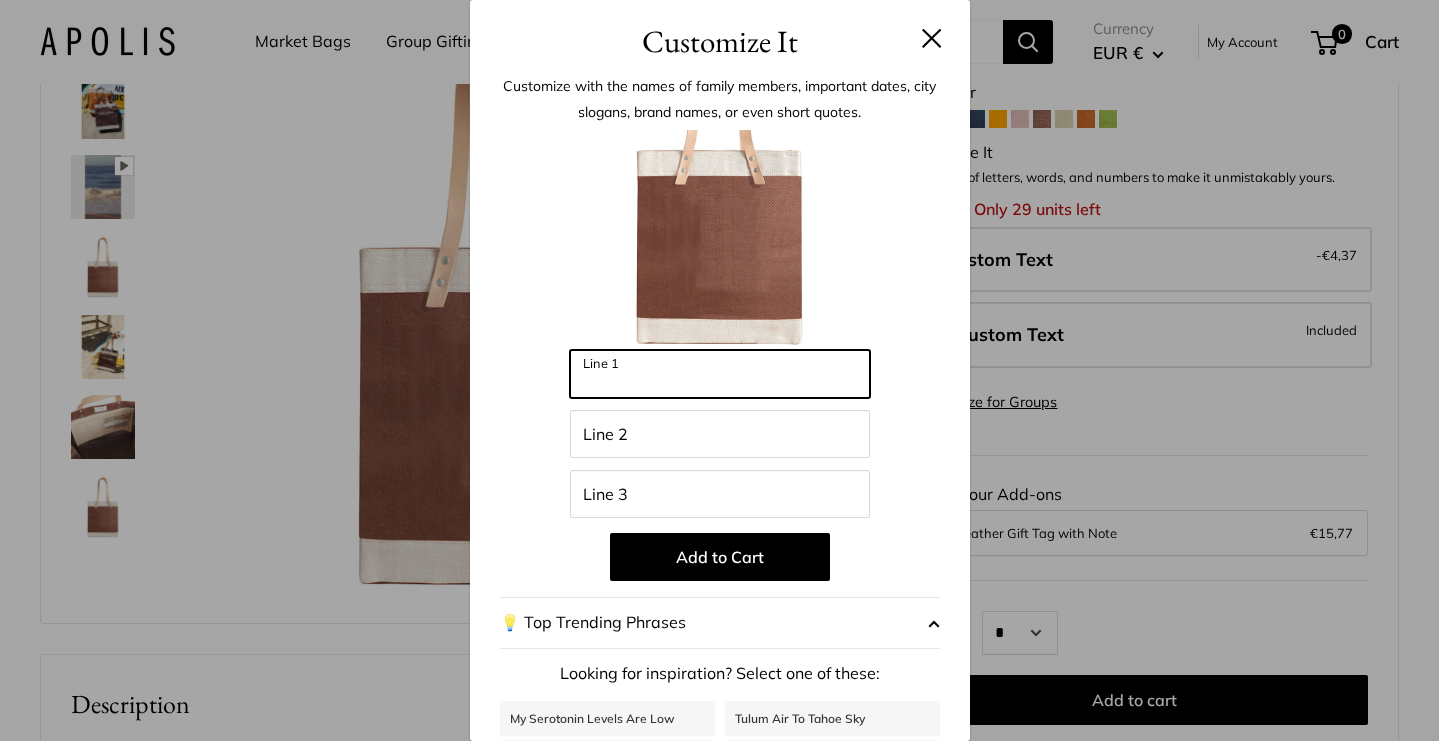 click on "Line 1" at bounding box center (720, 374) 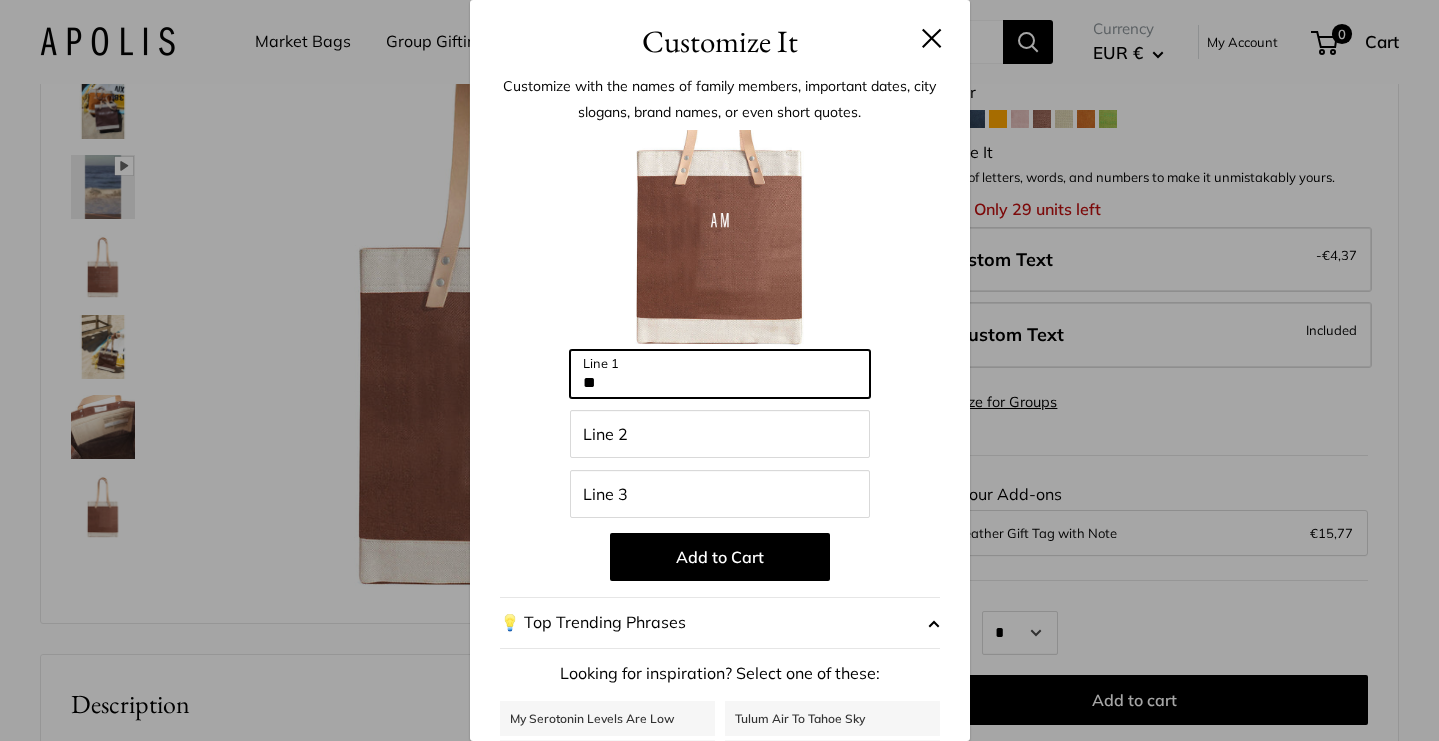 type on "*" 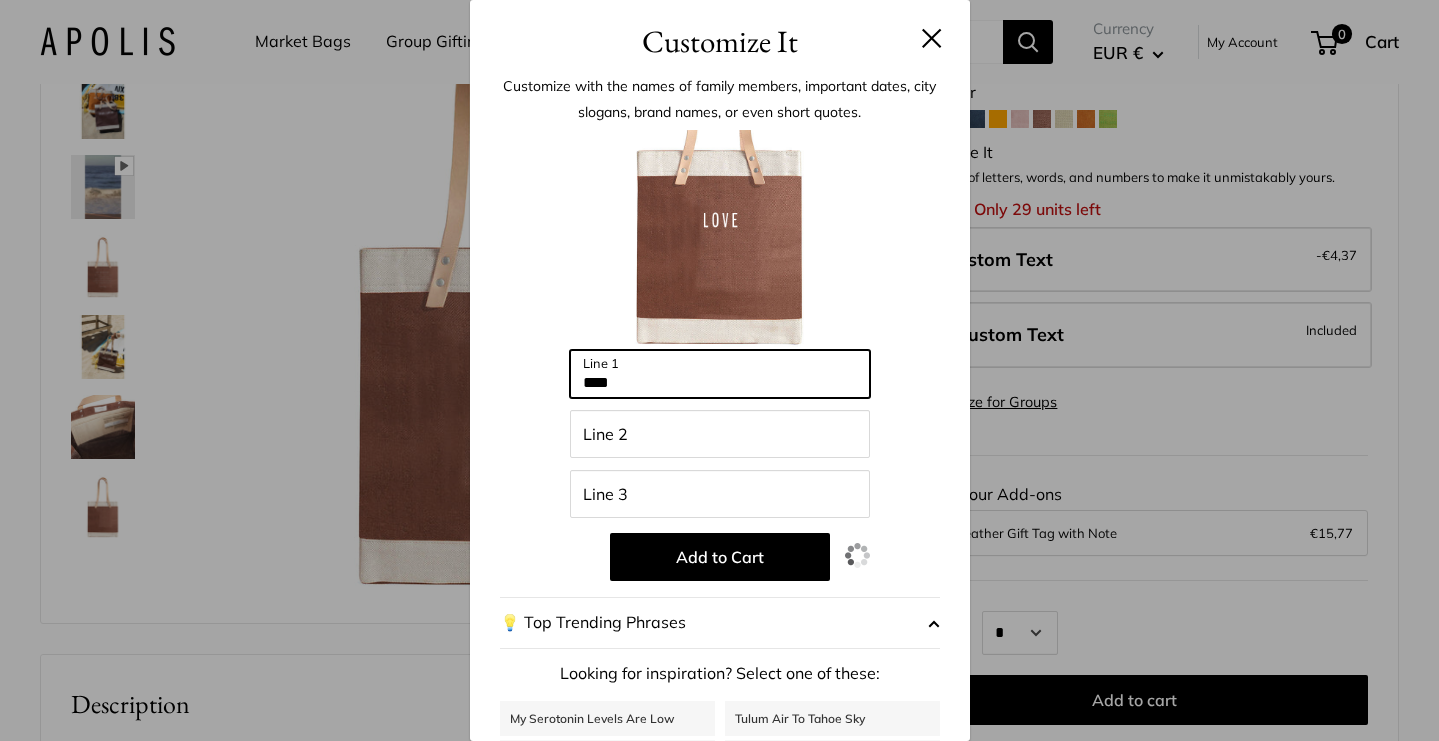 type on "****" 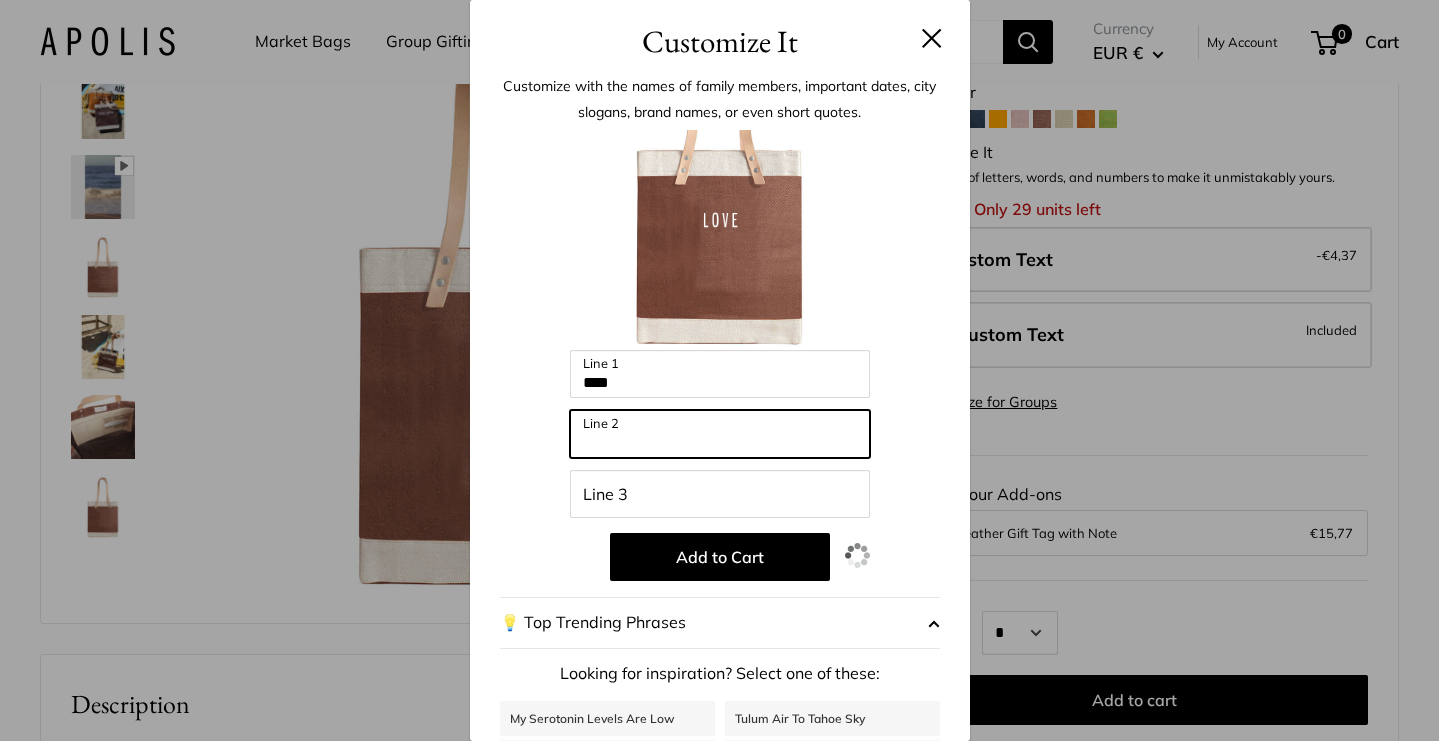 click on "Line 2" at bounding box center (720, 434) 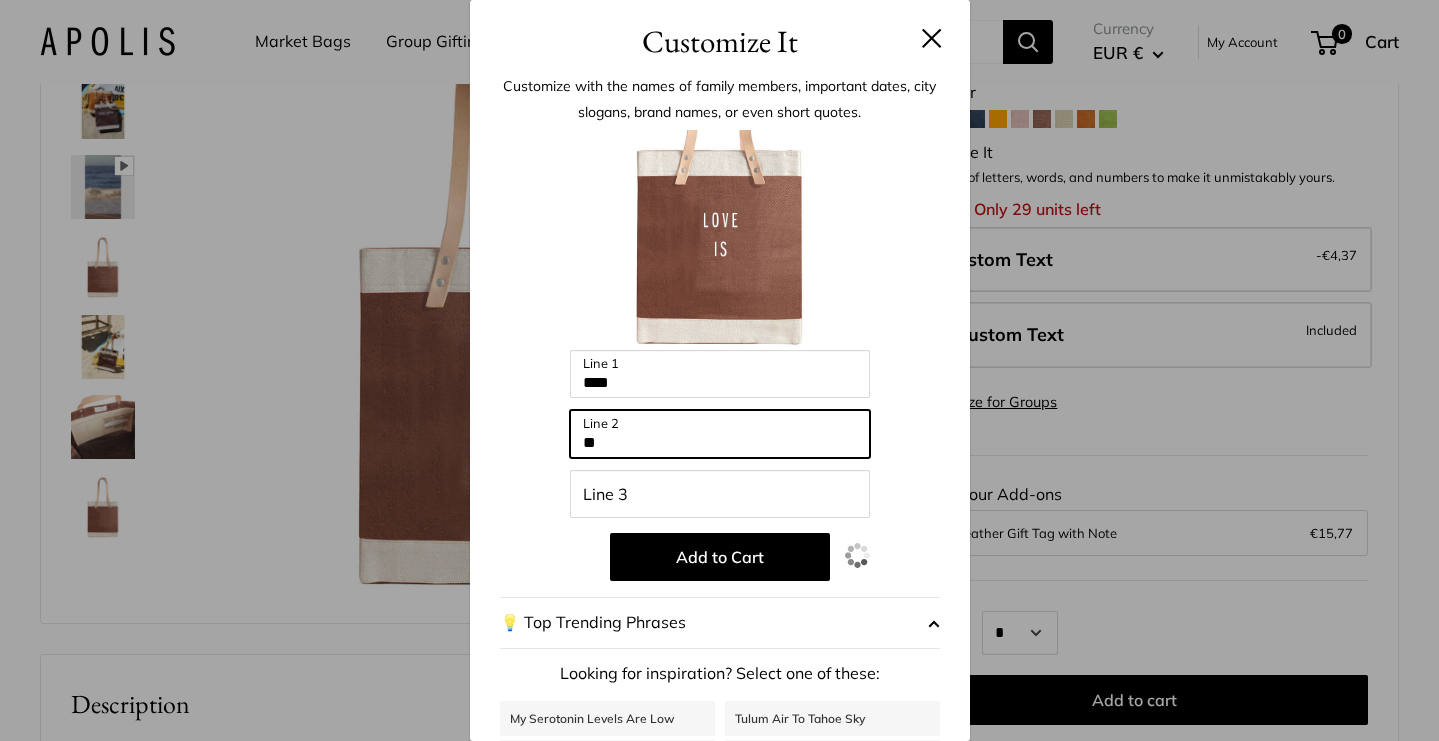 type on "**" 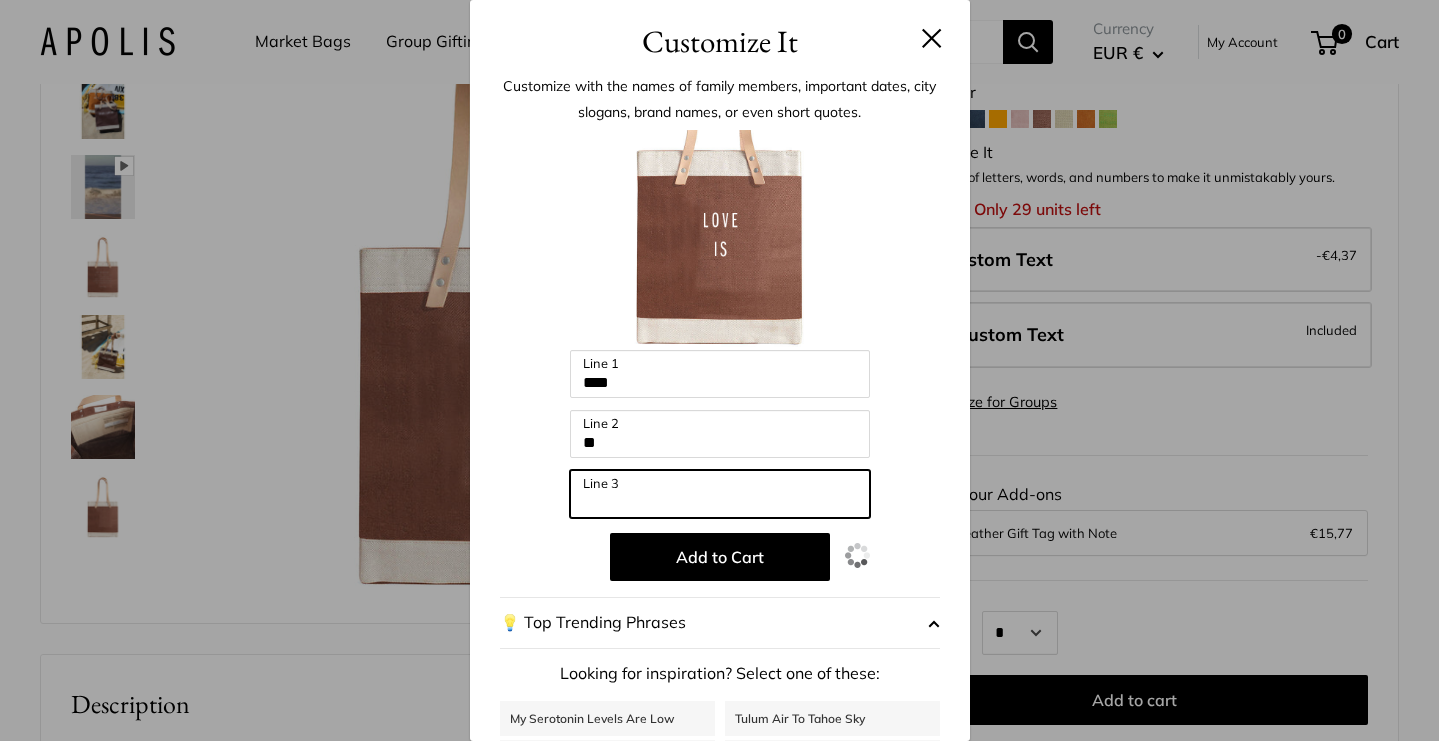 click on "Line 3" at bounding box center (720, 494) 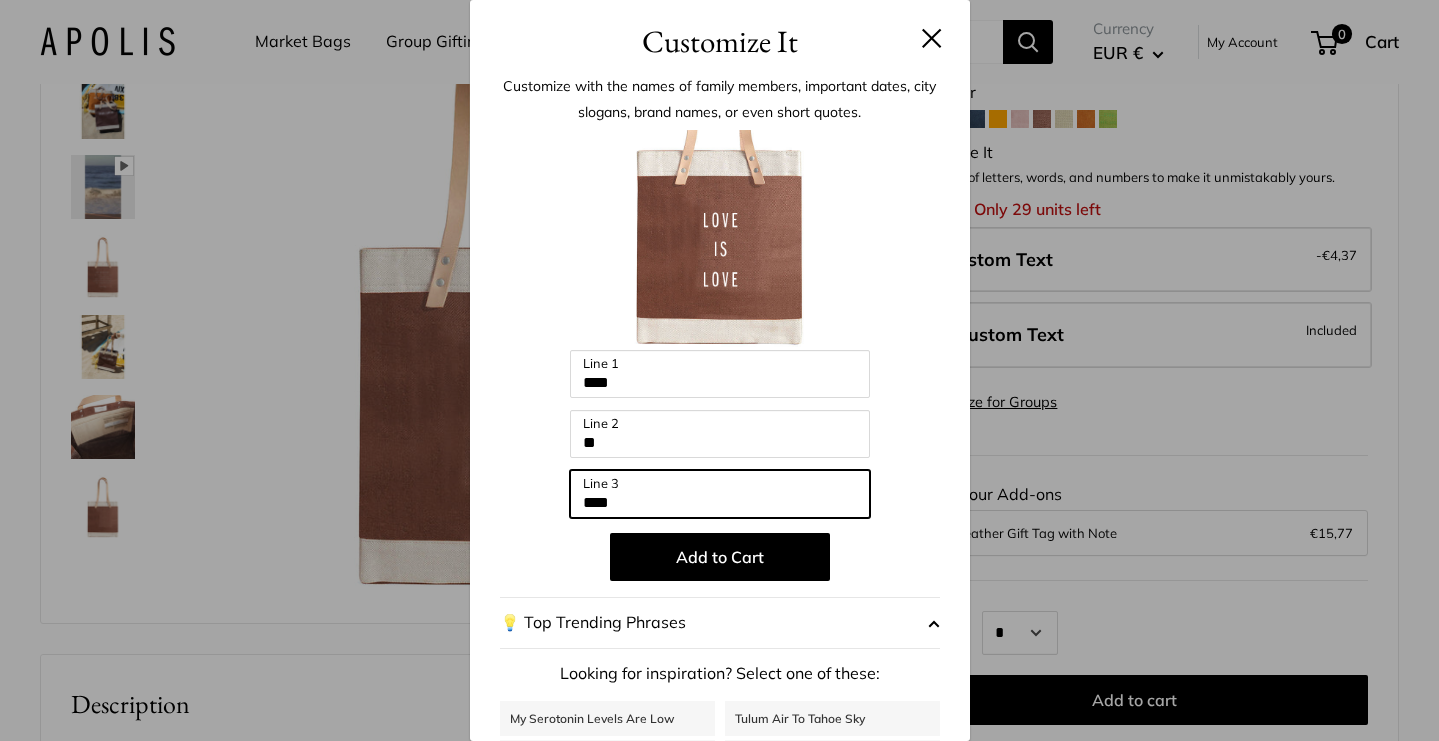 type on "****" 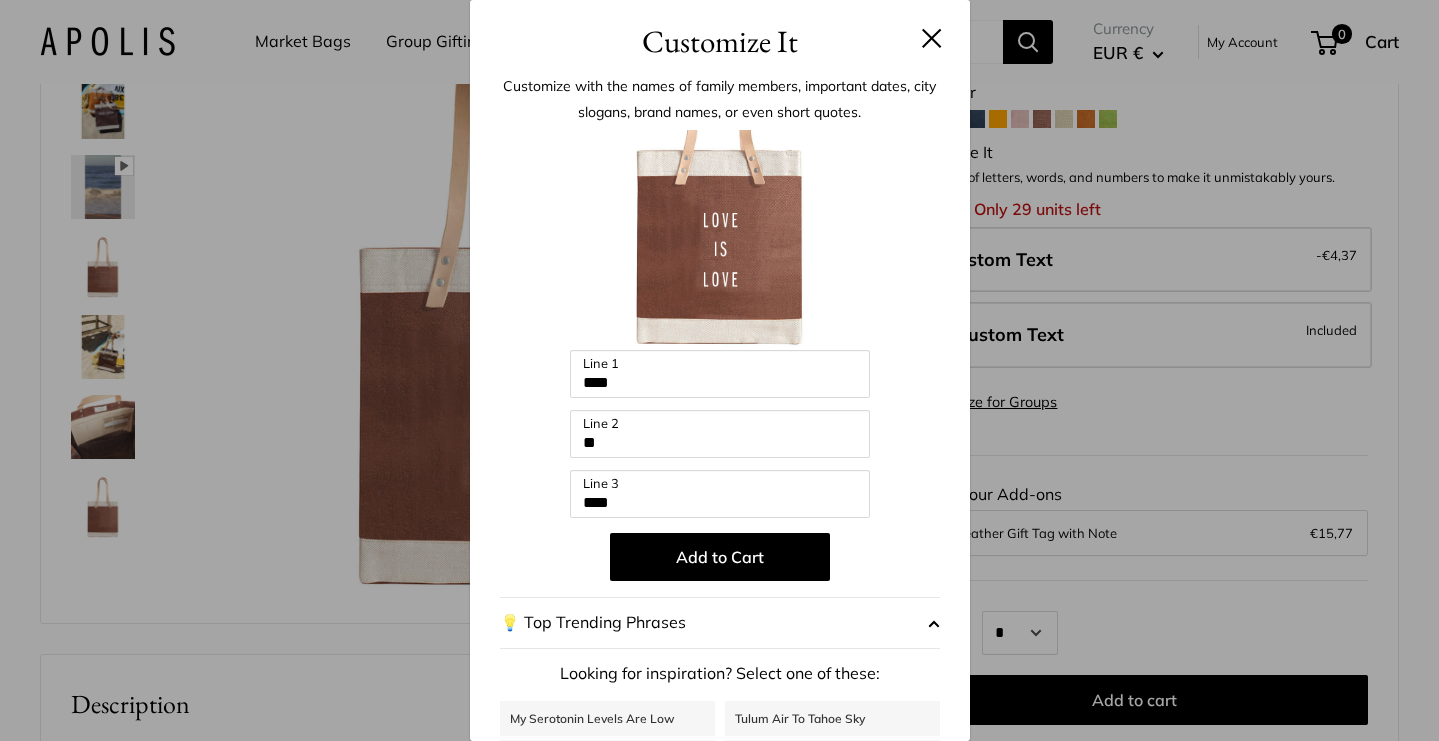 click on "Customize It
Customize with the names of family members, important dates, city slogans, brand names, or even short quotes.
Enter 39 letters
****
Line 1
**
Line 2
****
Line 3
Add to Cart
💡 Top Trending Phrases
Looking for inspiration? Select one of these: My Serotonin Levels Are Low" at bounding box center [719, 370] 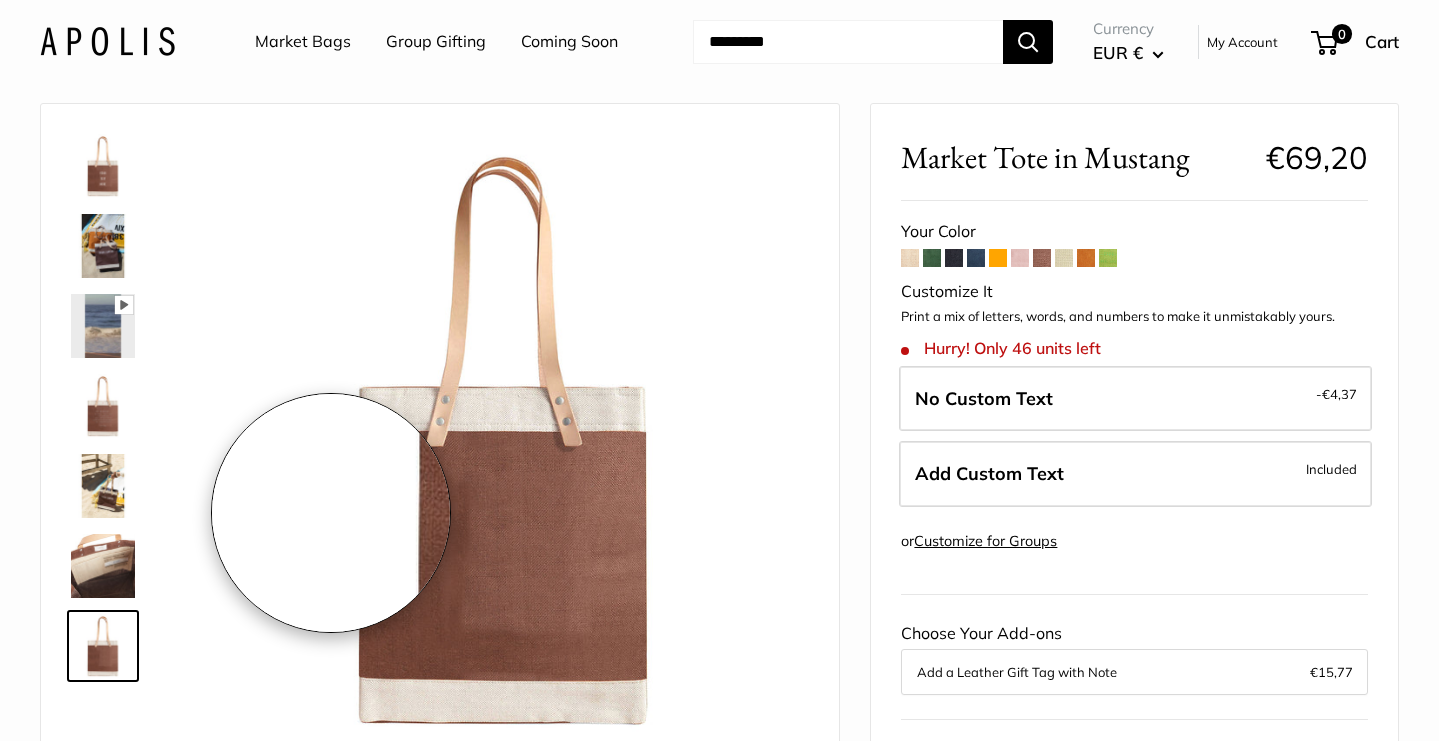 scroll, scrollTop: 0, scrollLeft: 0, axis: both 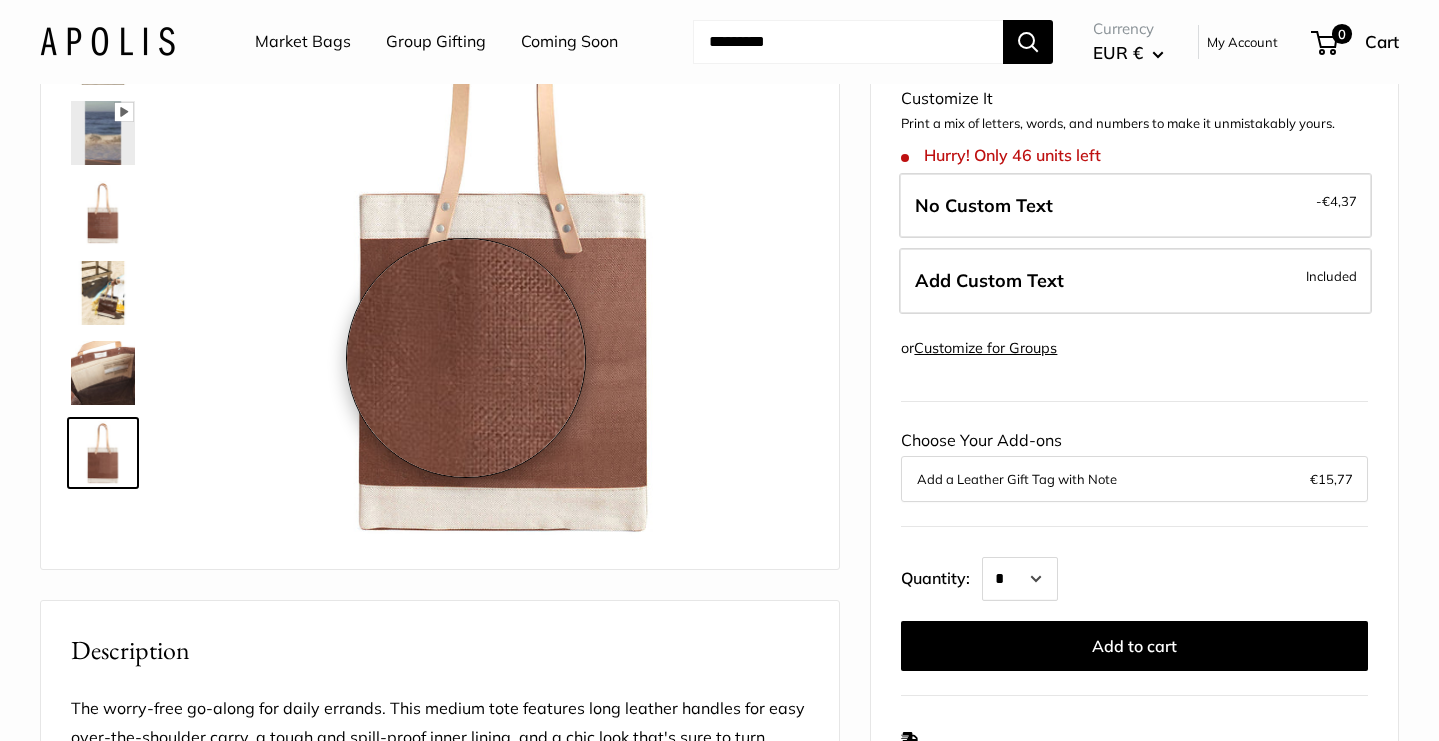 click at bounding box center (505, 245) 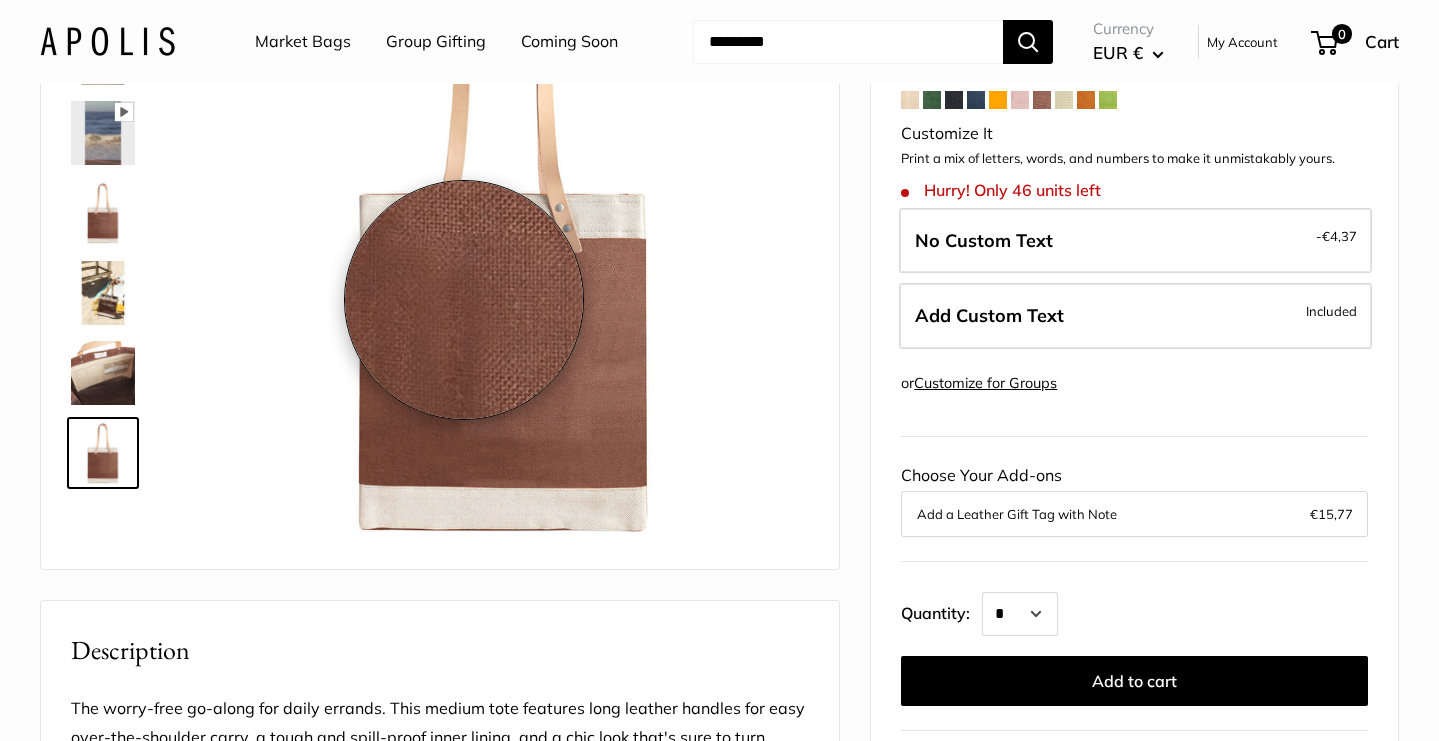scroll, scrollTop: 169, scrollLeft: 0, axis: vertical 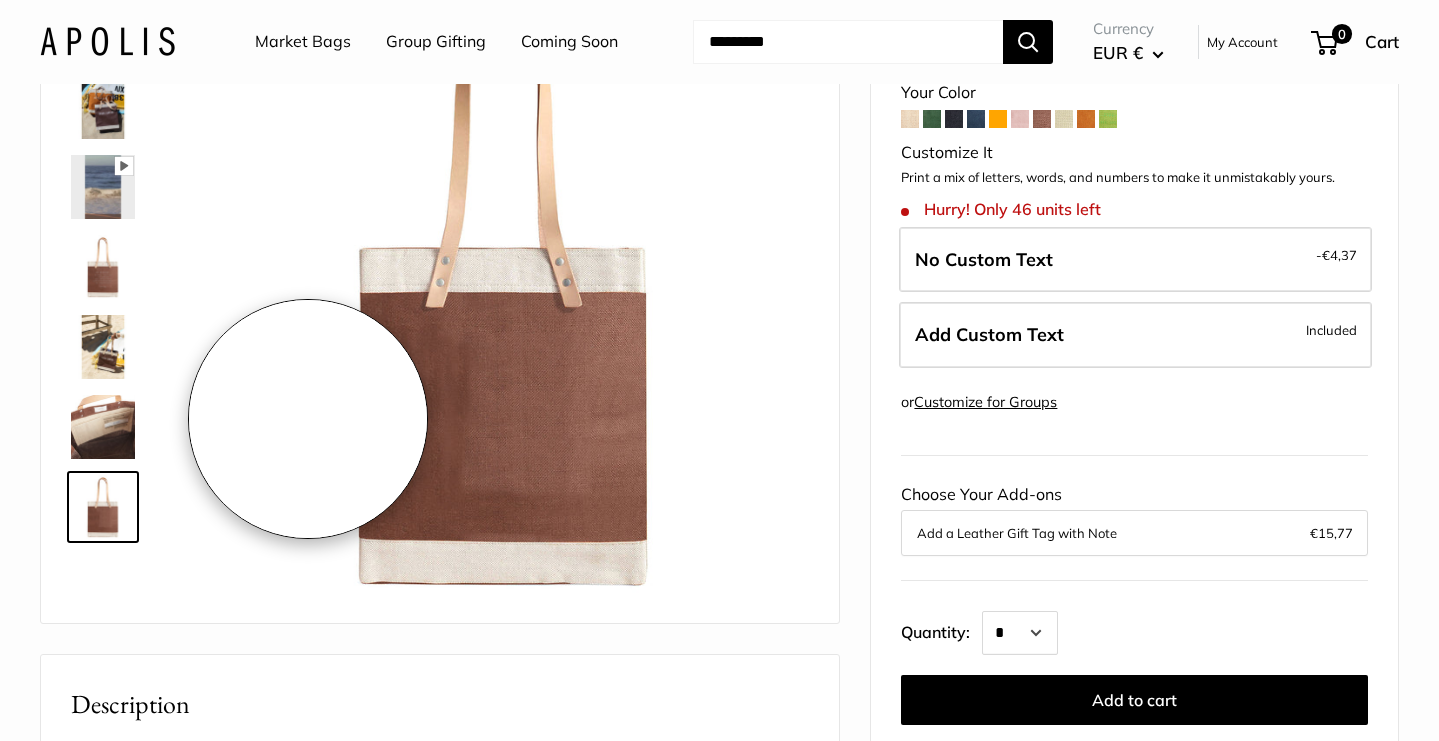 click at bounding box center [505, 299] 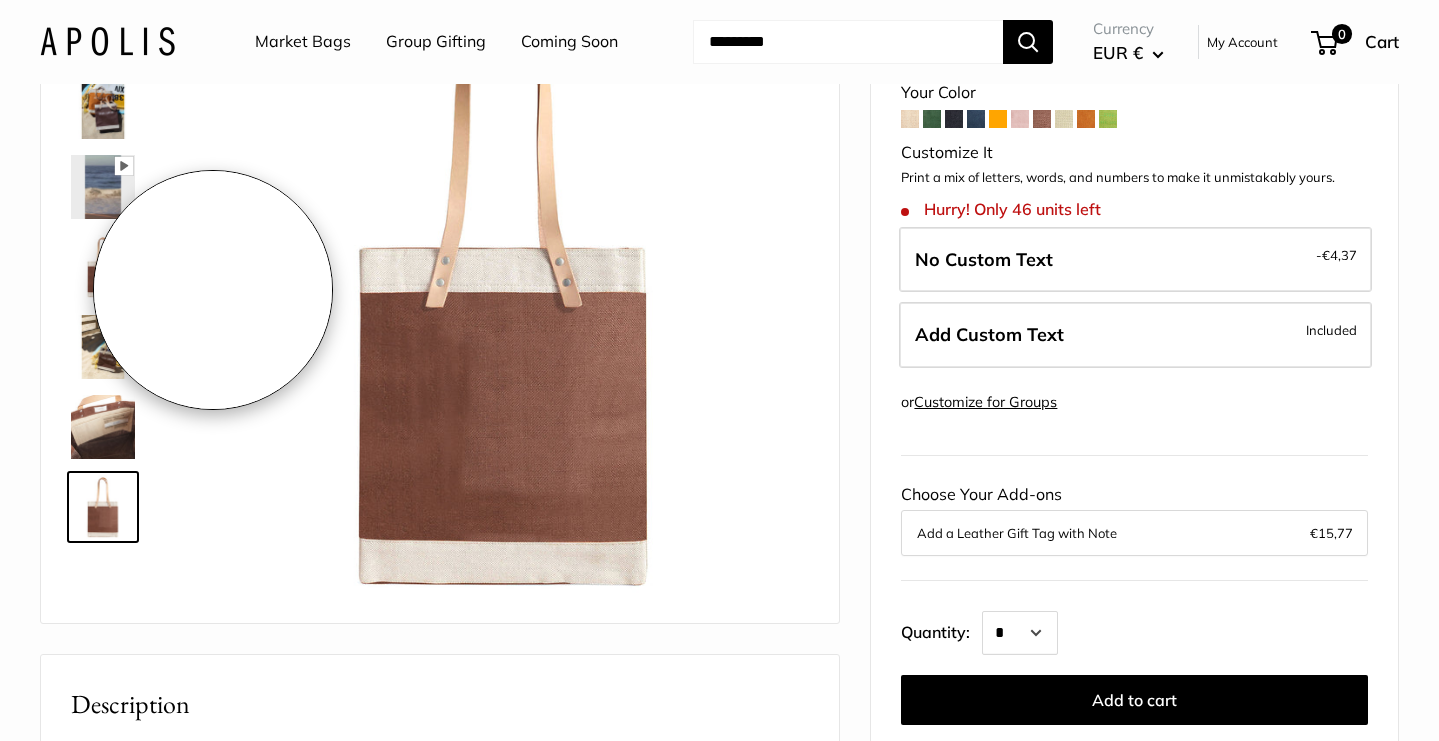 click at bounding box center (505, 299) 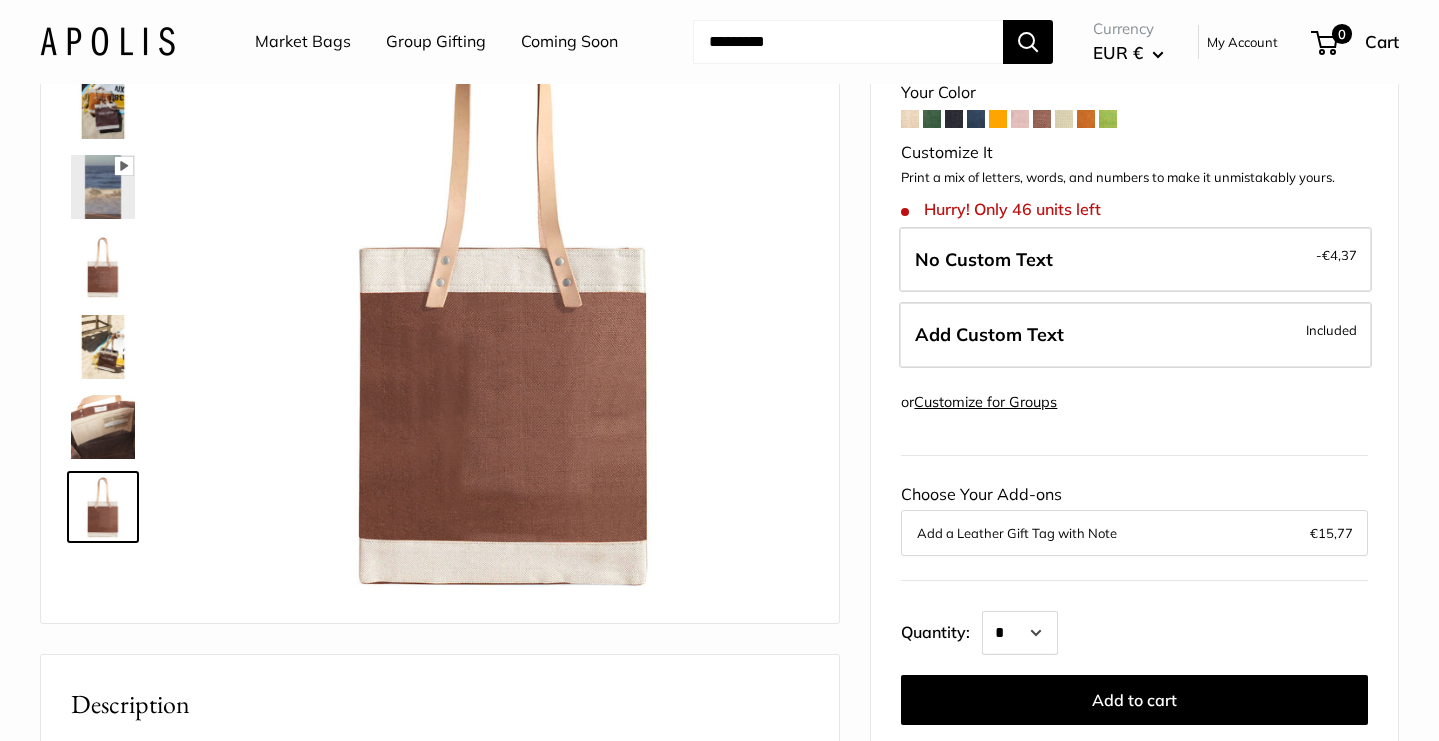 click on "Roll over image to zoom in" at bounding box center [0, 0] 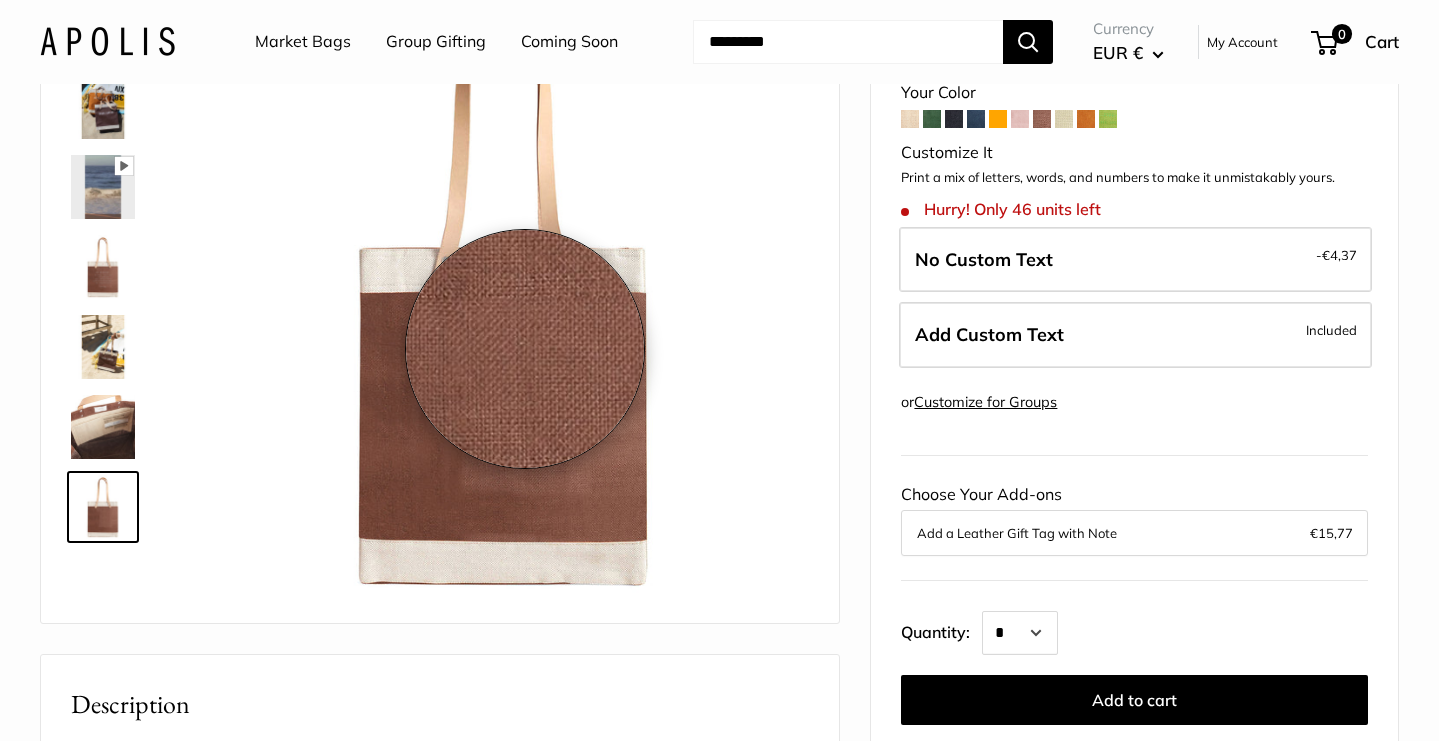 click at bounding box center [505, 299] 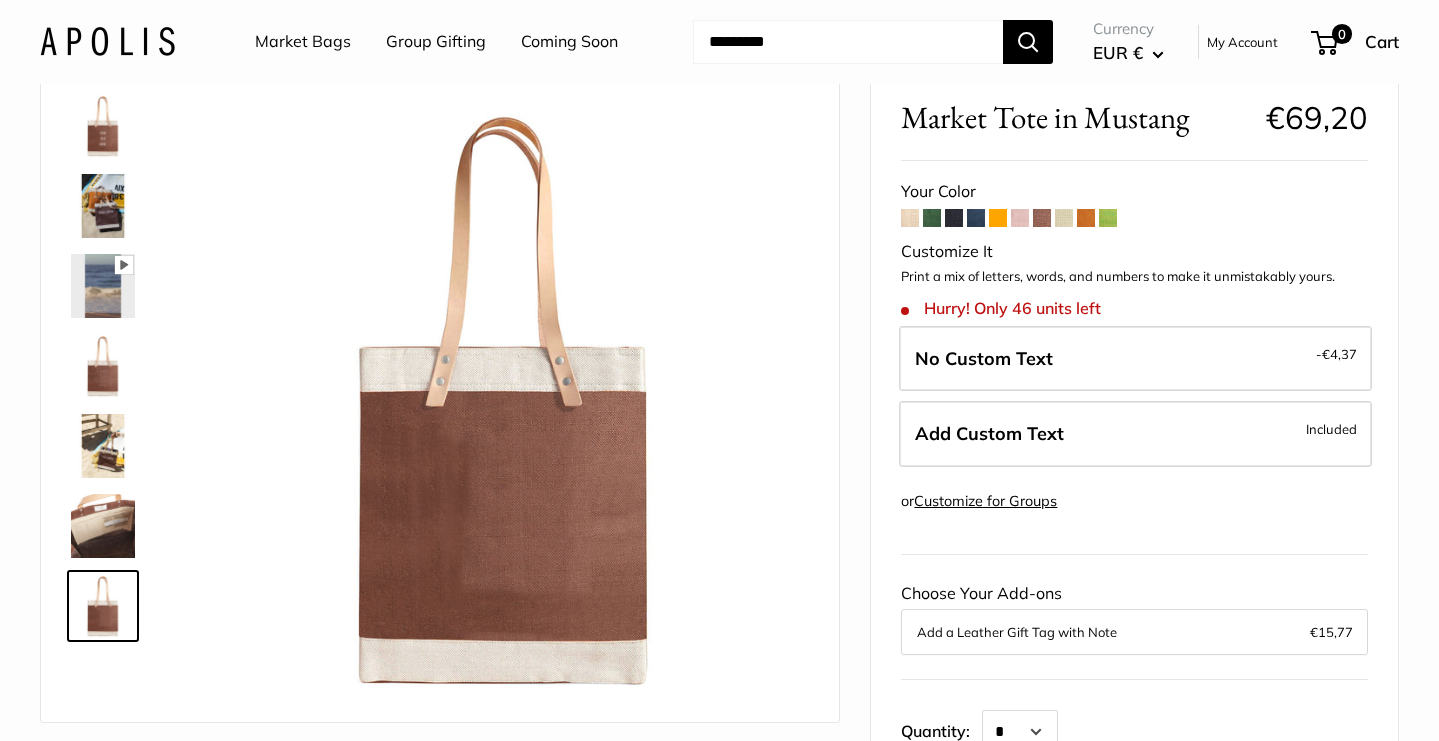 scroll, scrollTop: 0, scrollLeft: 0, axis: both 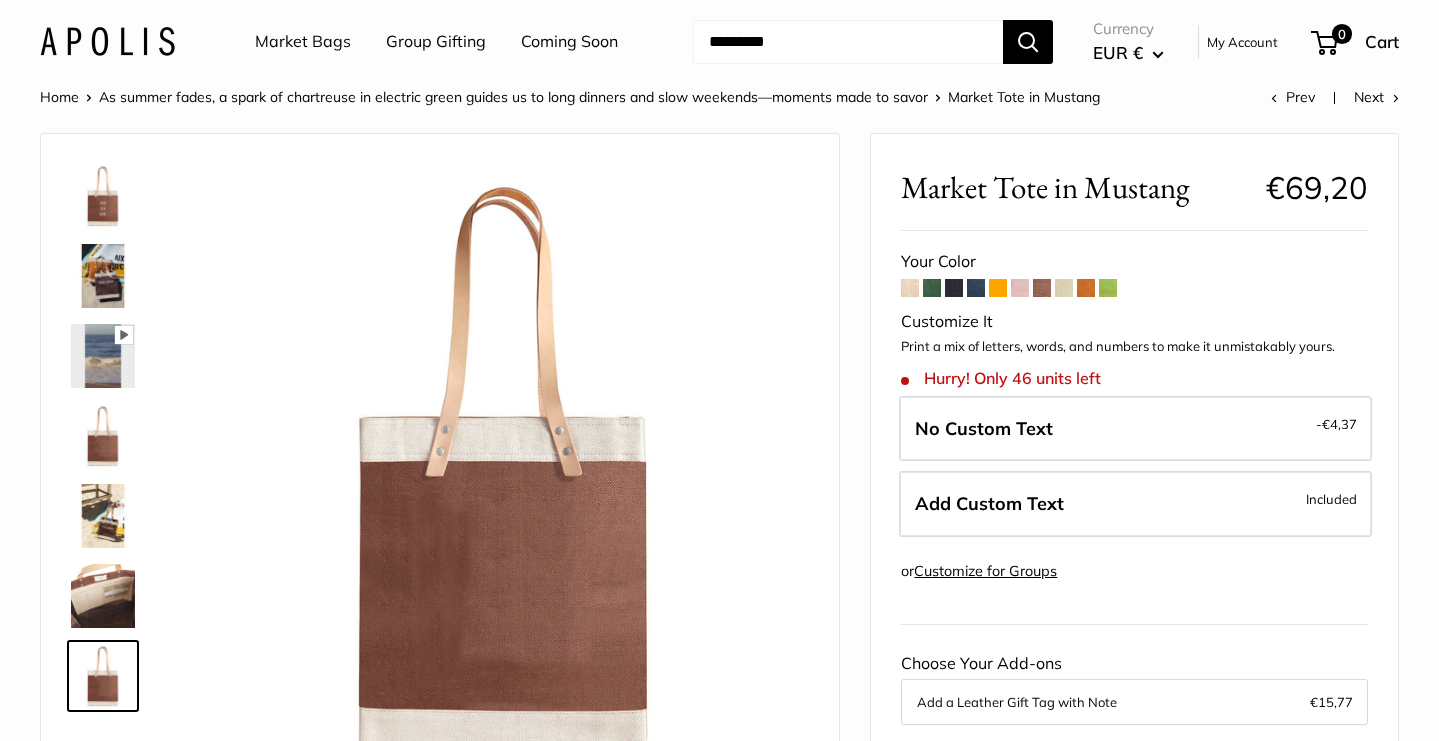 drag, startPoint x: 96, startPoint y: 201, endPoint x: 129, endPoint y: 218, distance: 37.12142 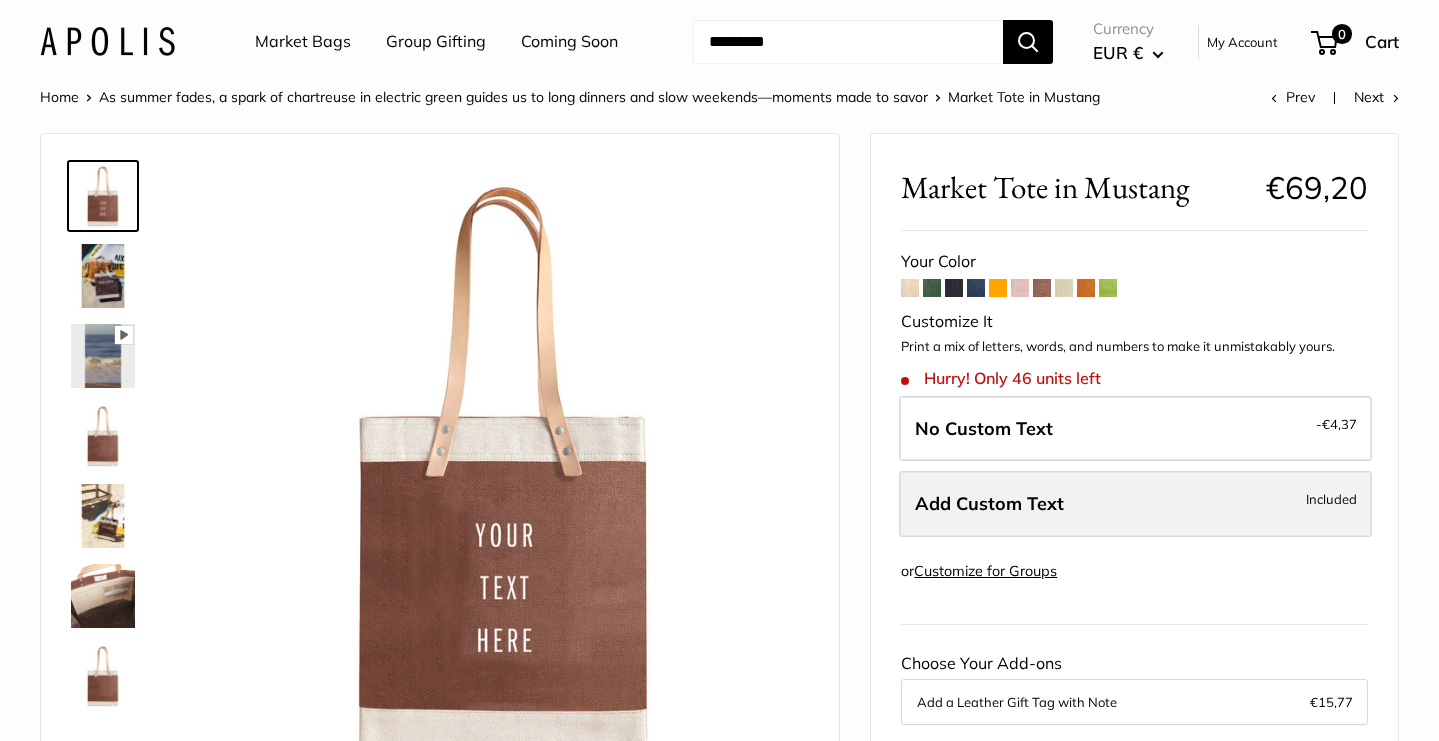 click on "Add Custom Text" at bounding box center (989, 503) 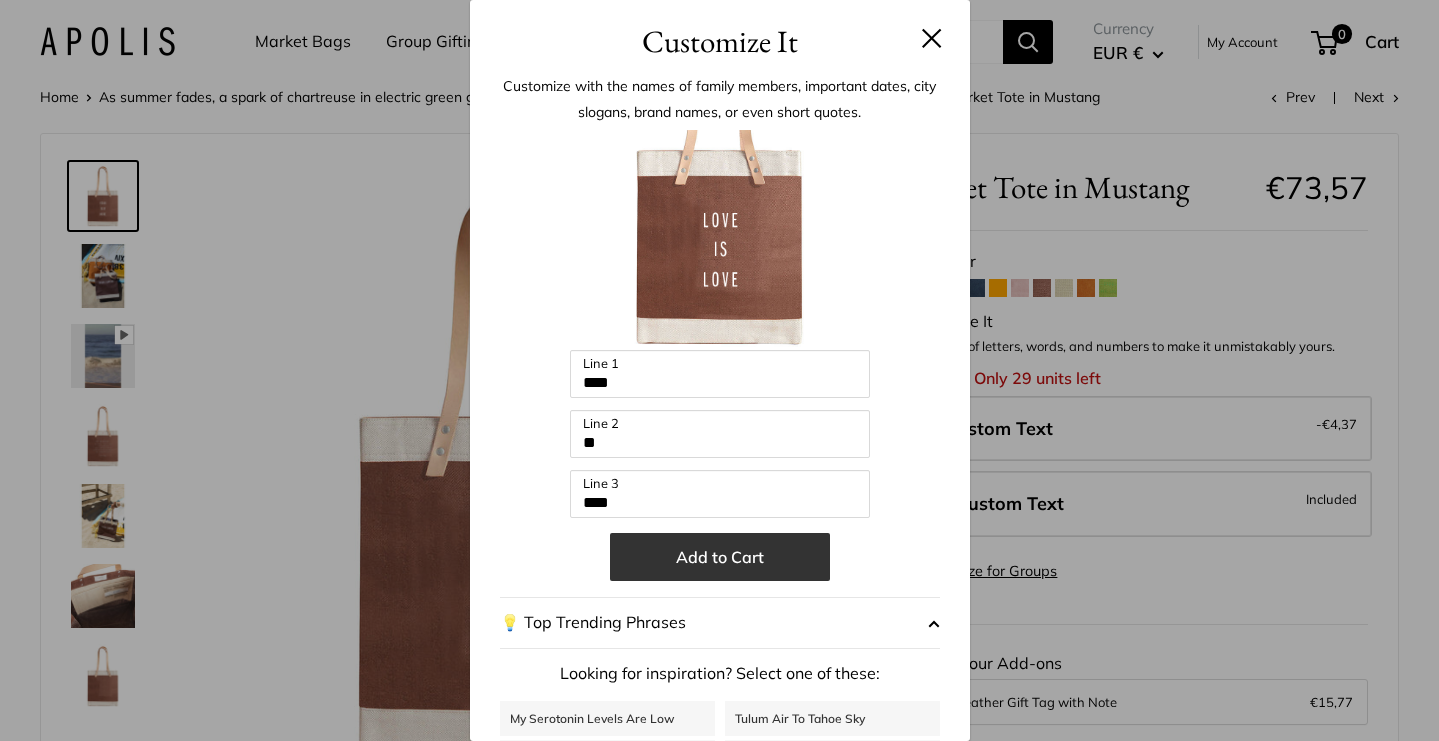 click on "Add to Cart" at bounding box center (720, 557) 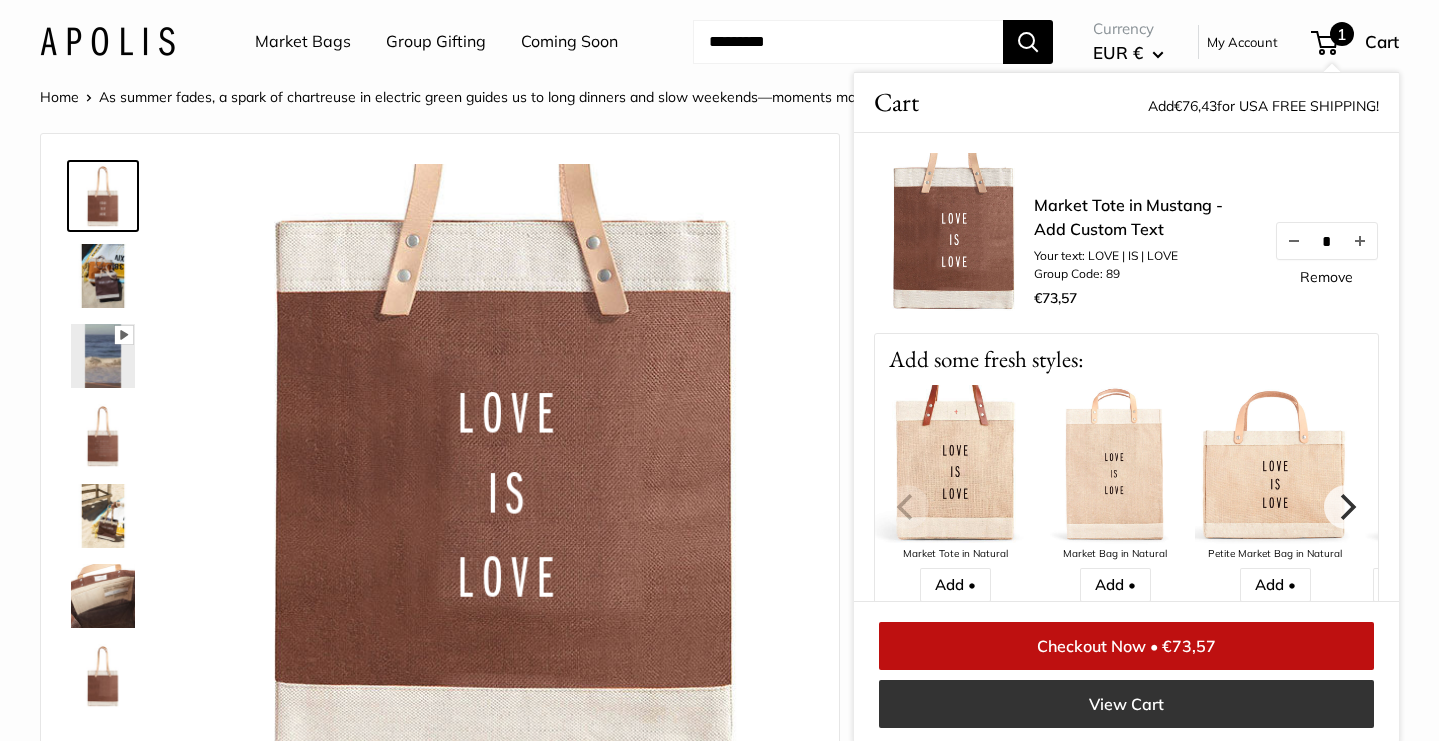 click on "View Cart" at bounding box center [1126, 704] 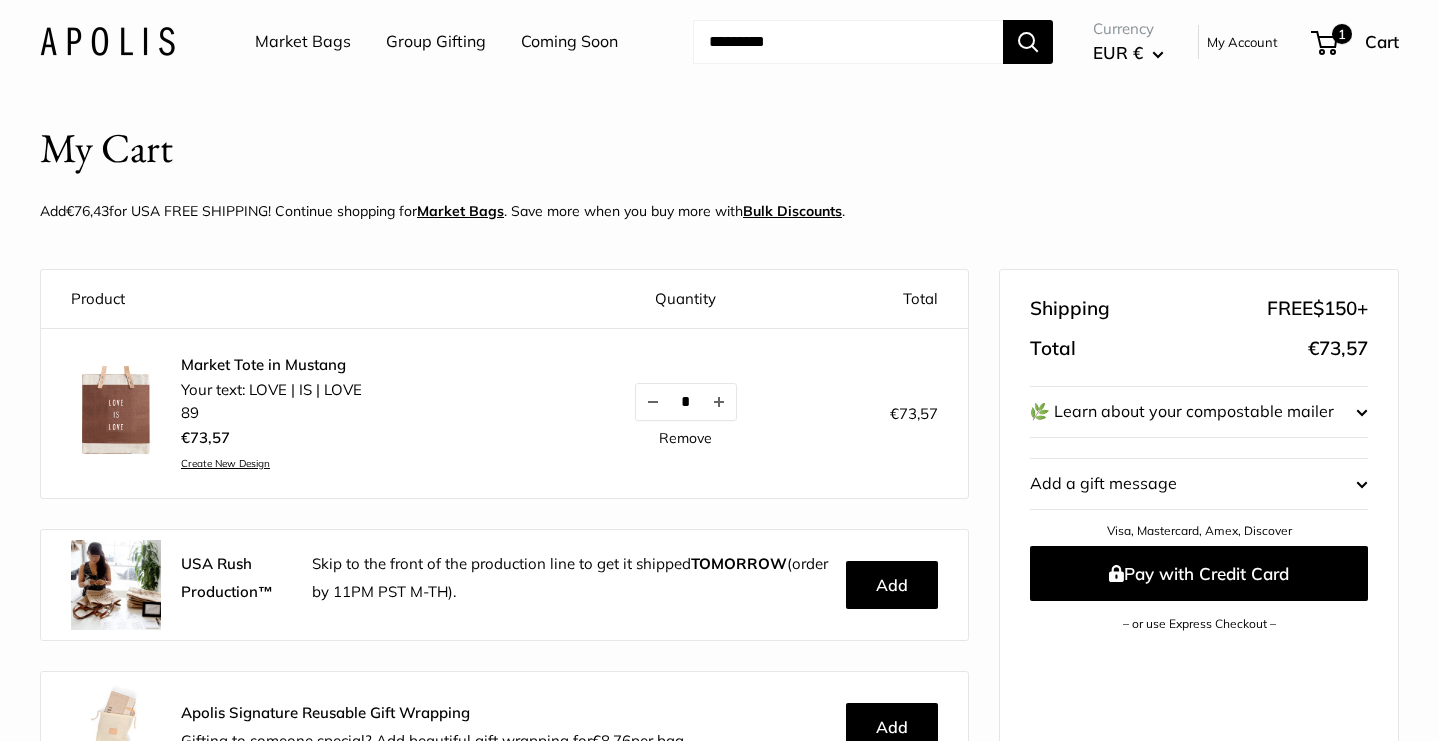 scroll, scrollTop: 0, scrollLeft: 0, axis: both 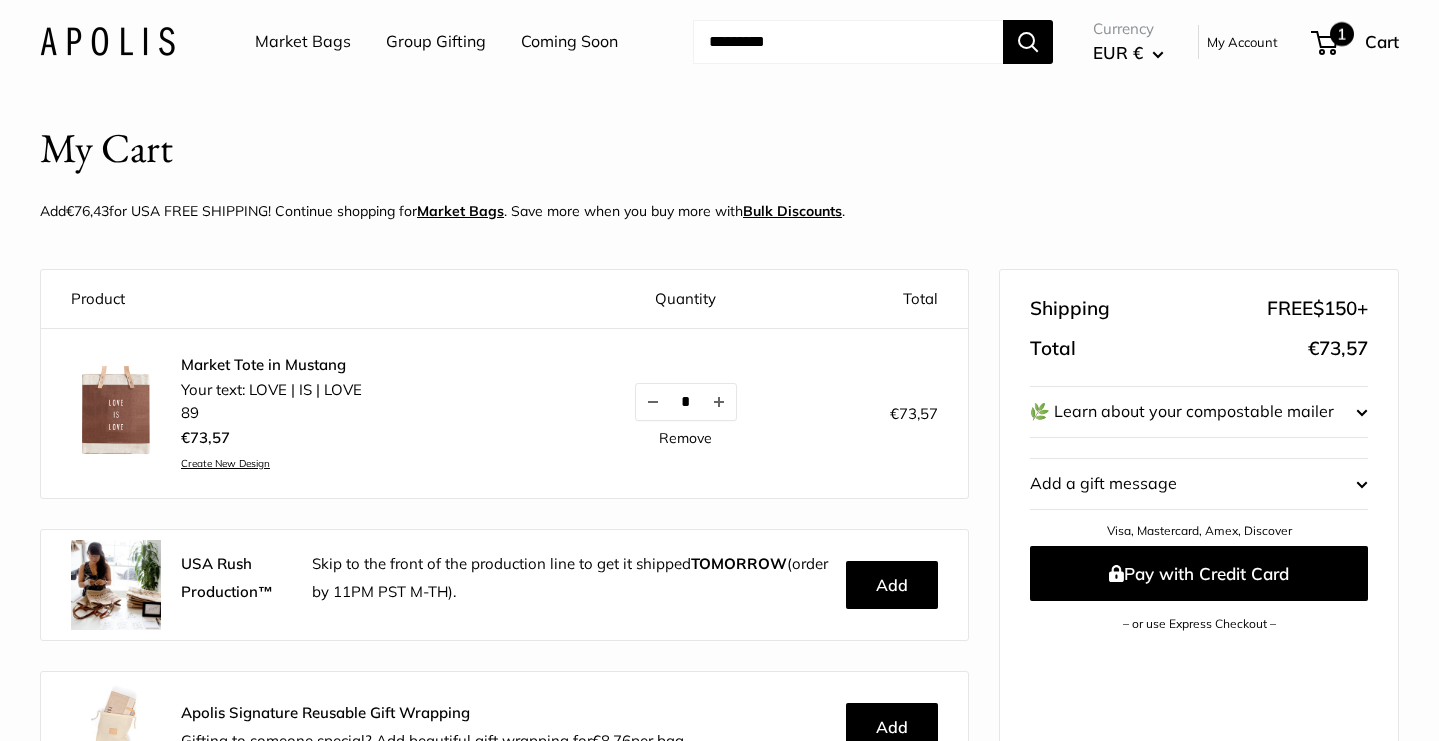 click on "1
Cart" at bounding box center [1356, 42] 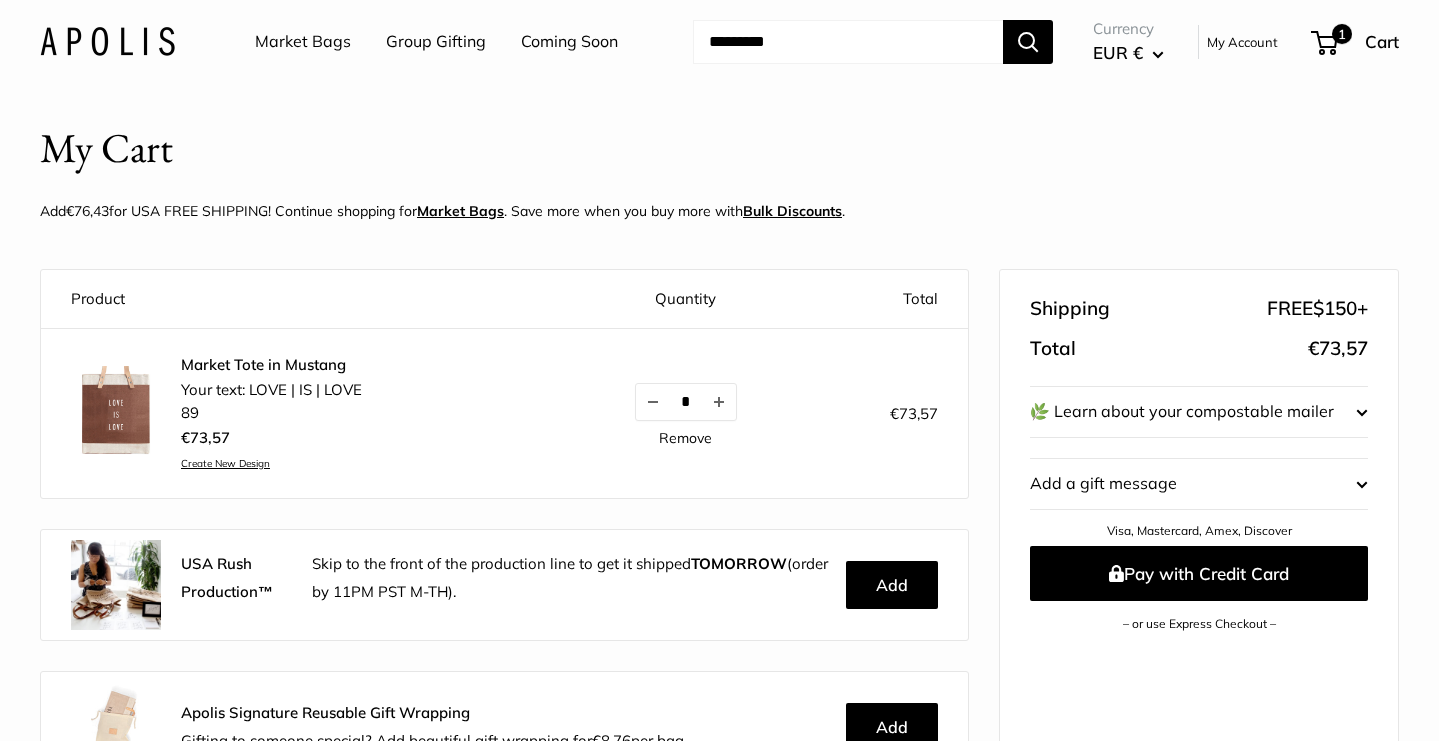 scroll, scrollTop: 0, scrollLeft: 0, axis: both 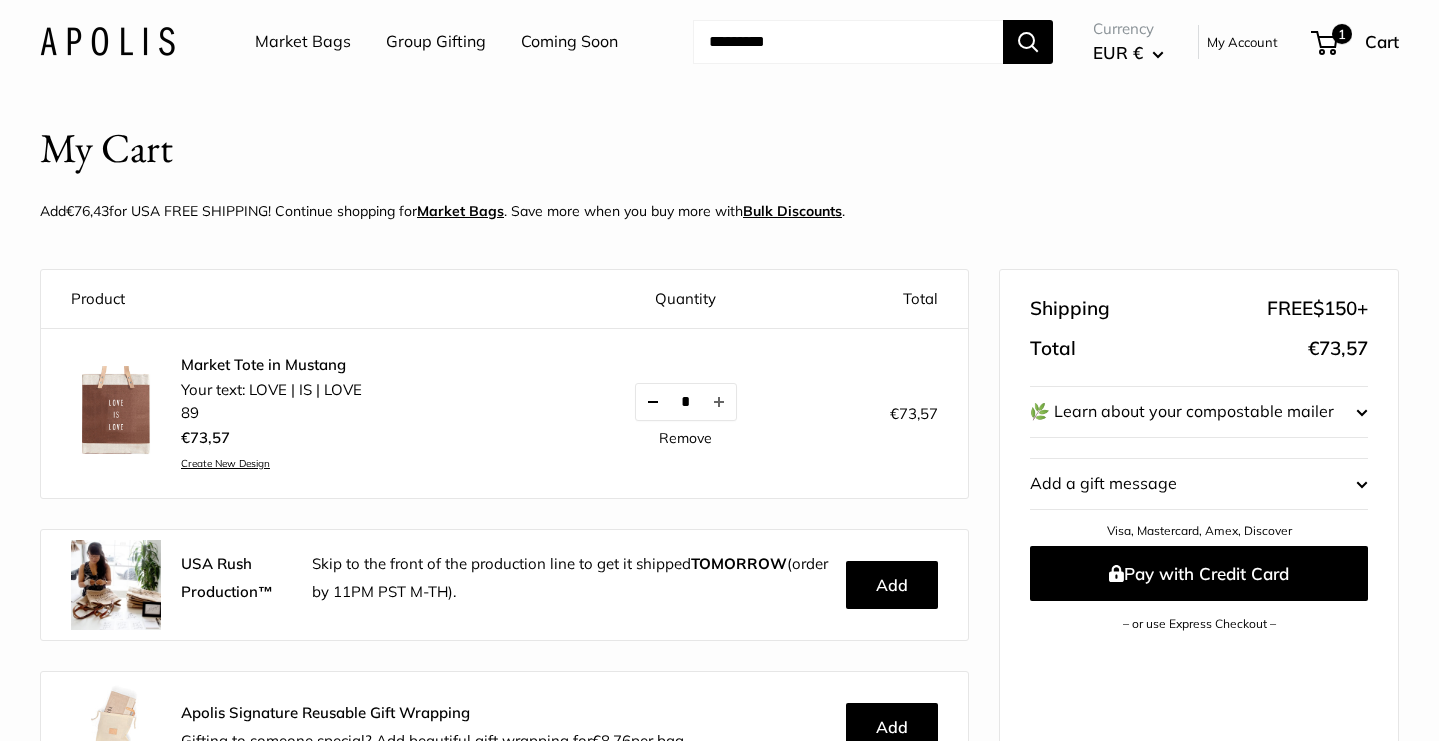 click at bounding box center (653, 402) 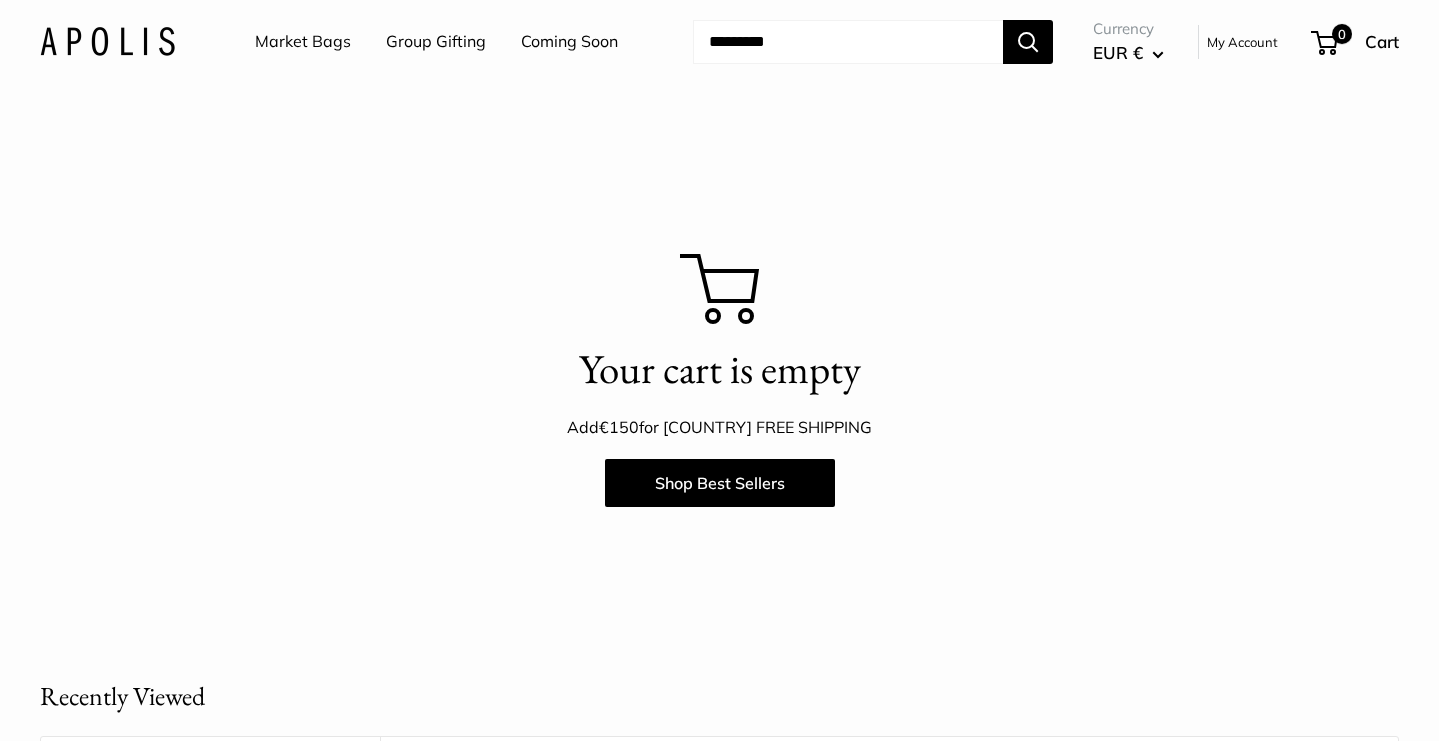 click at bounding box center [107, 41] 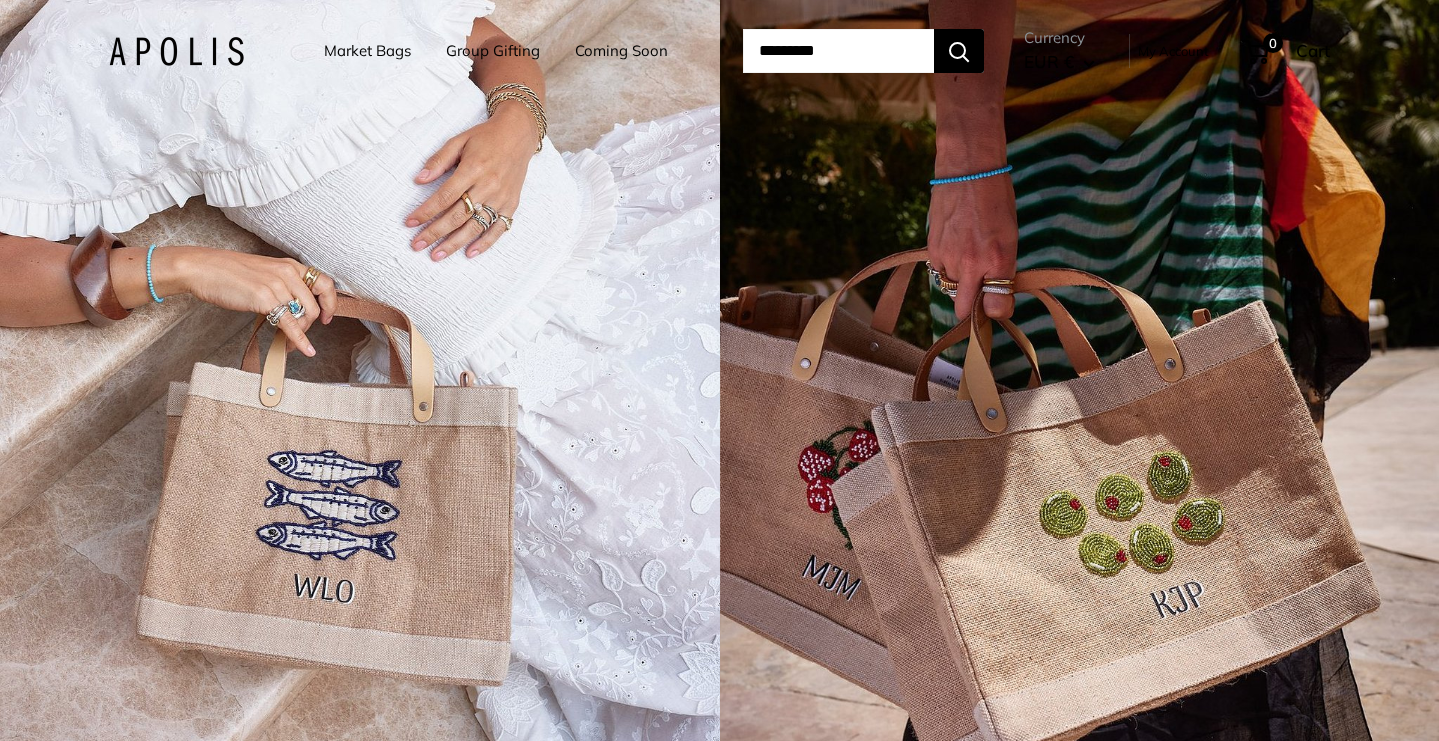 scroll, scrollTop: 0, scrollLeft: 0, axis: both 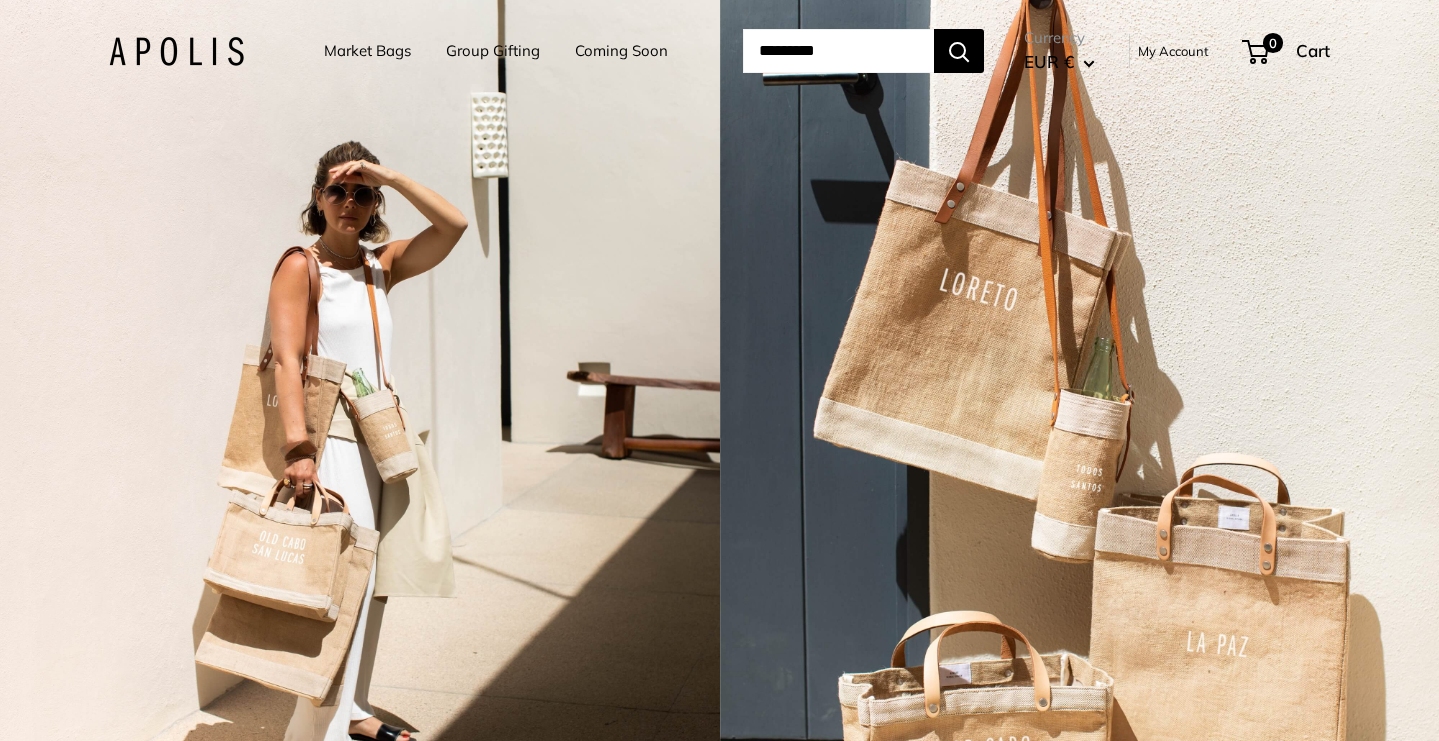 click on "Market Bags" at bounding box center [367, 51] 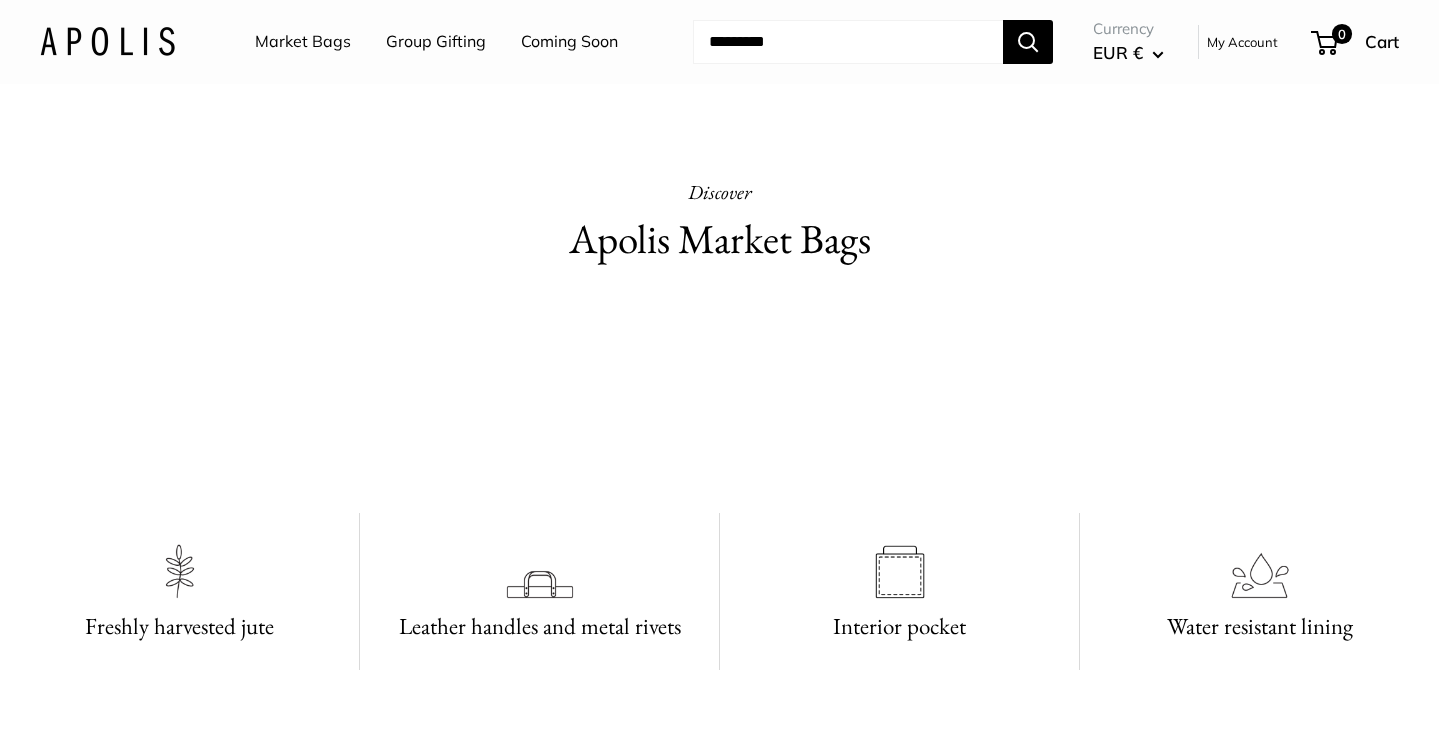 scroll, scrollTop: 0, scrollLeft: 0, axis: both 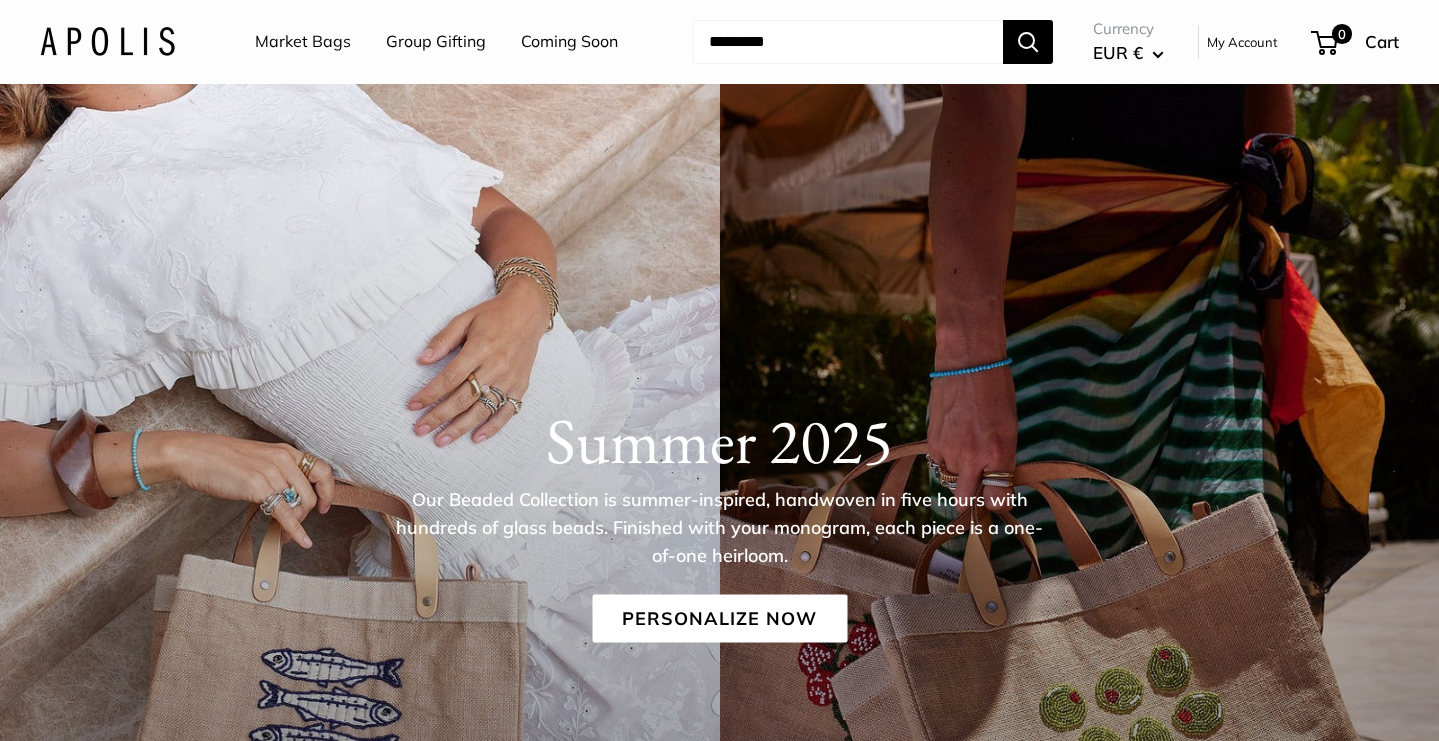 click on "Market Bags" at bounding box center (303, 42) 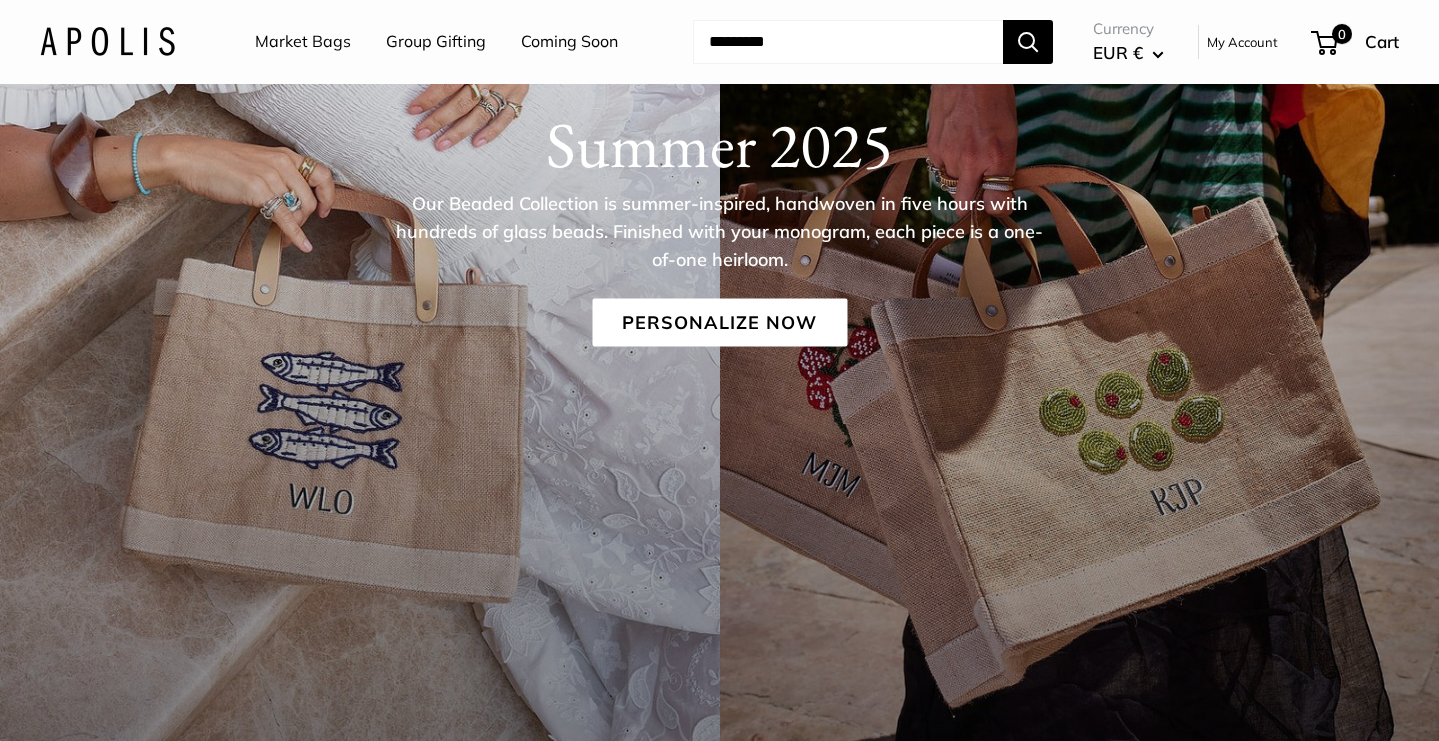 scroll, scrollTop: 350, scrollLeft: 0, axis: vertical 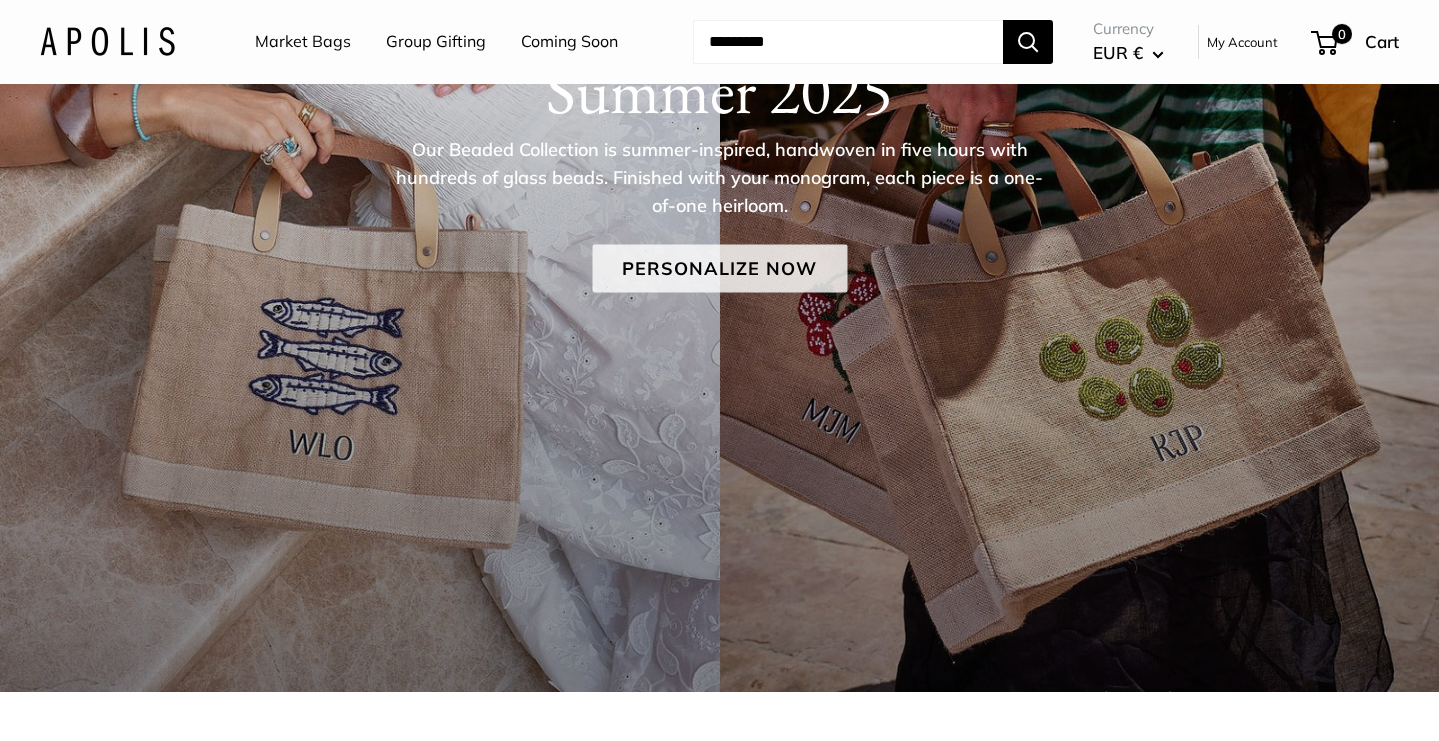 click on "Personalize Now" at bounding box center (719, 269) 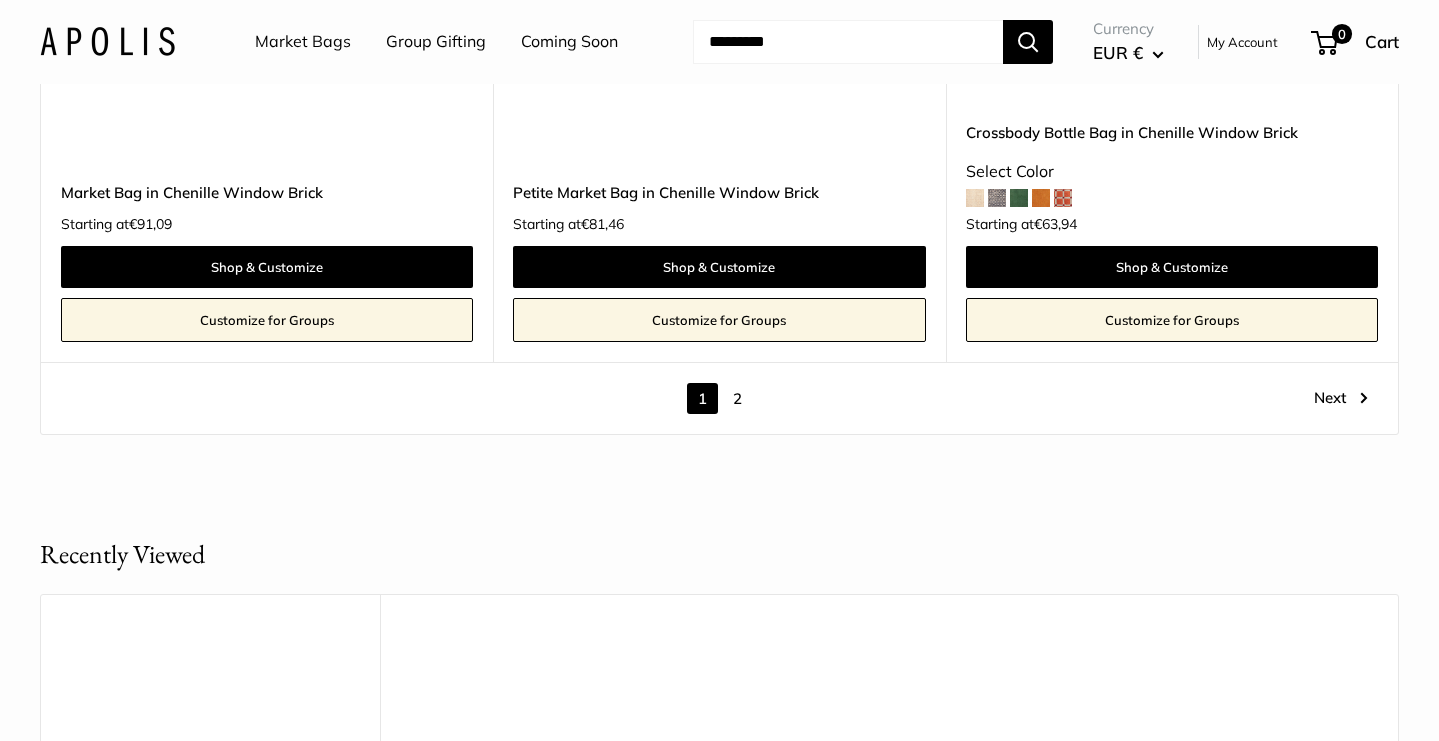 scroll, scrollTop: 11652, scrollLeft: 0, axis: vertical 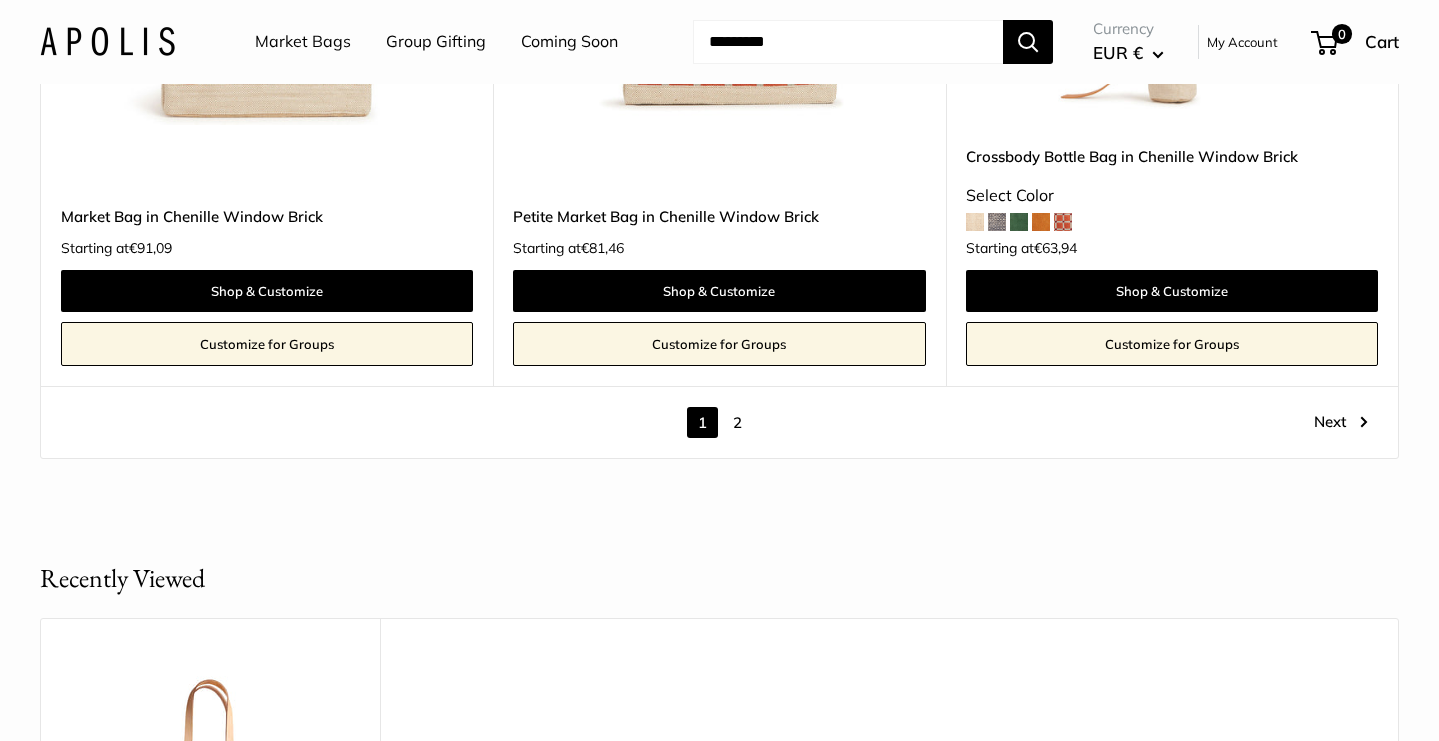 click on "2" at bounding box center (737, 422) 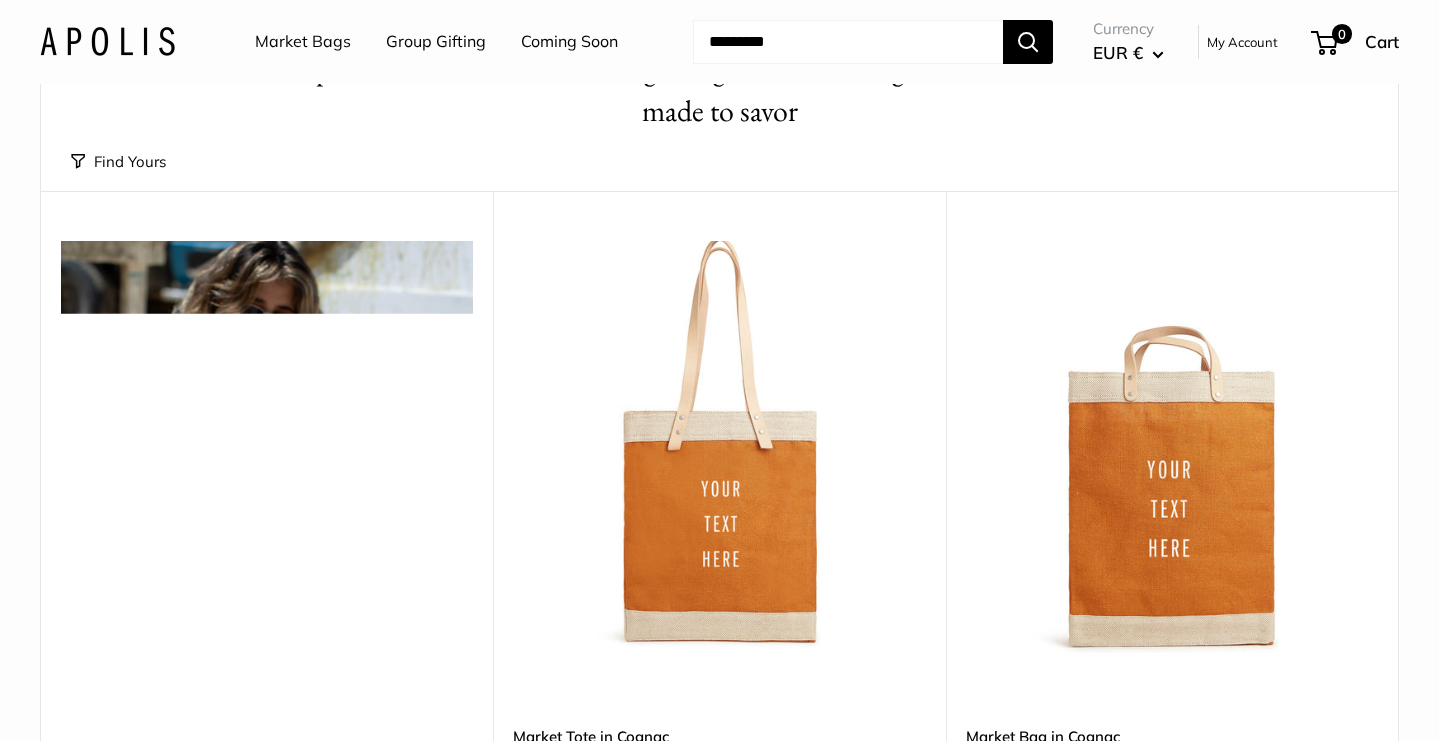 scroll, scrollTop: 0, scrollLeft: 0, axis: both 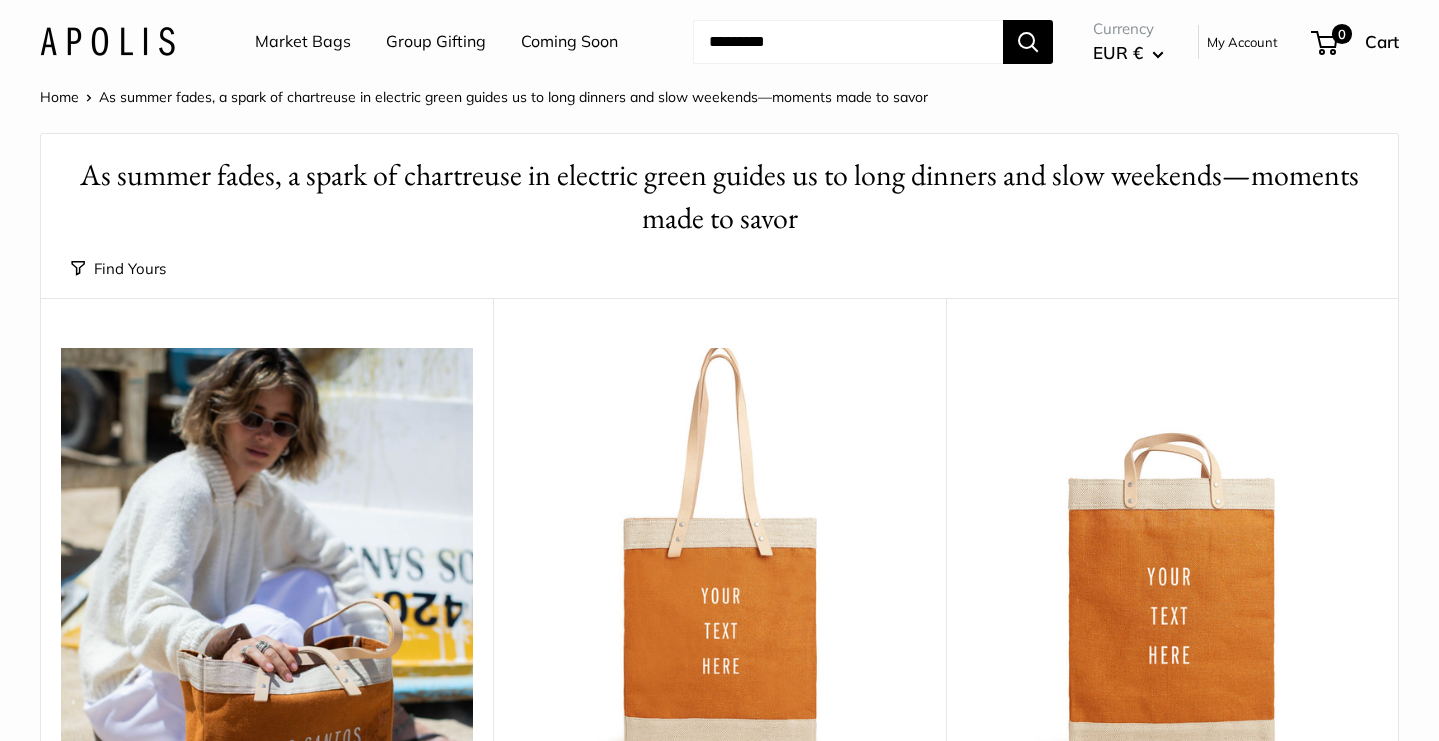 click at bounding box center (107, 41) 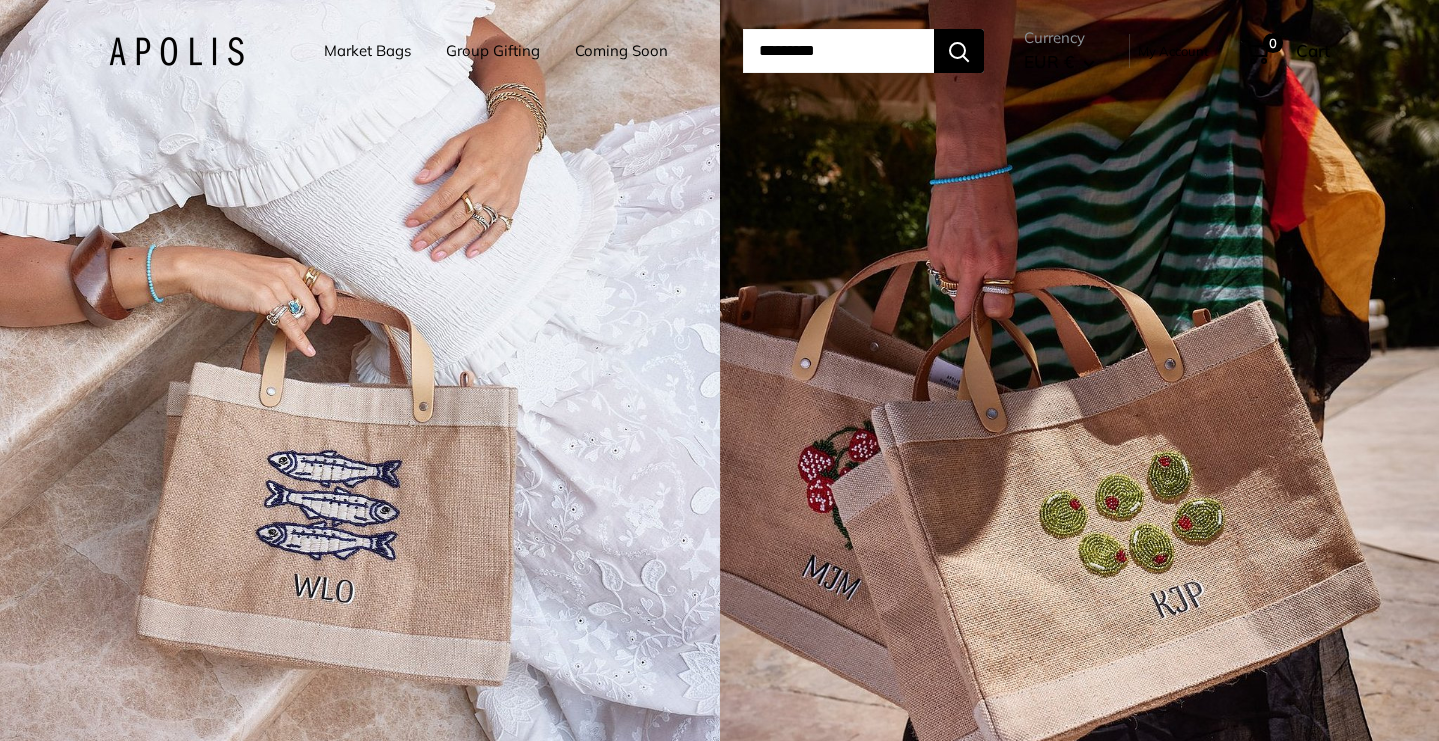 scroll, scrollTop: 0, scrollLeft: 0, axis: both 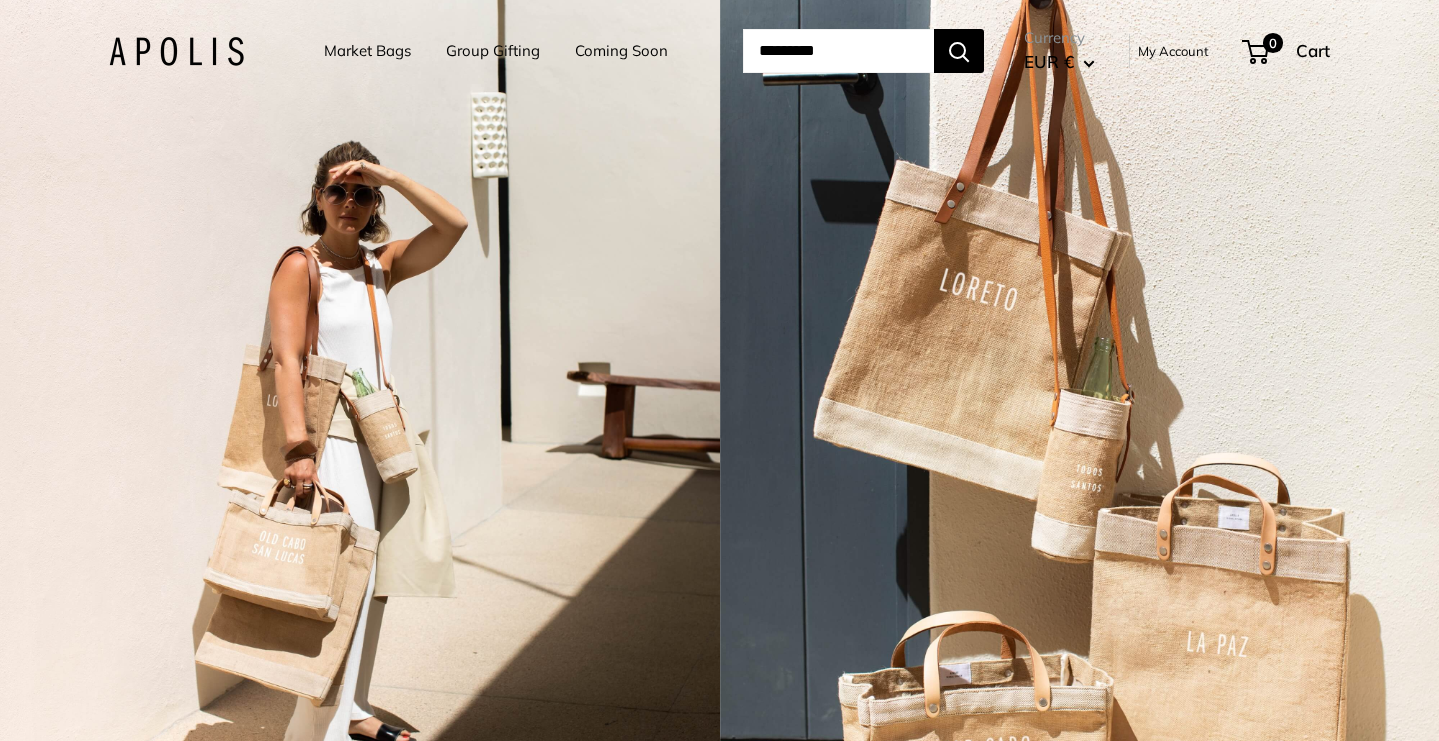click on "Group Gifting" at bounding box center (493, 51) 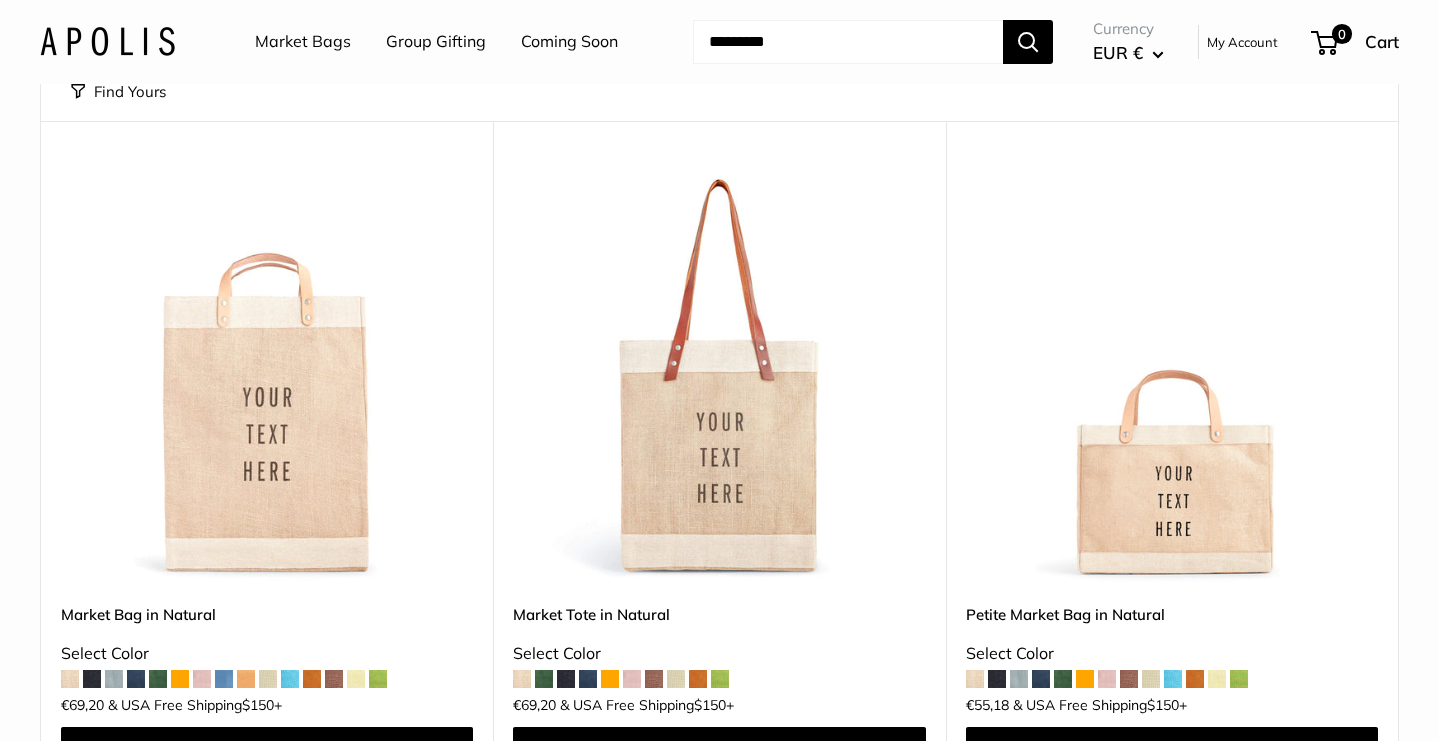 scroll, scrollTop: 0, scrollLeft: 0, axis: both 